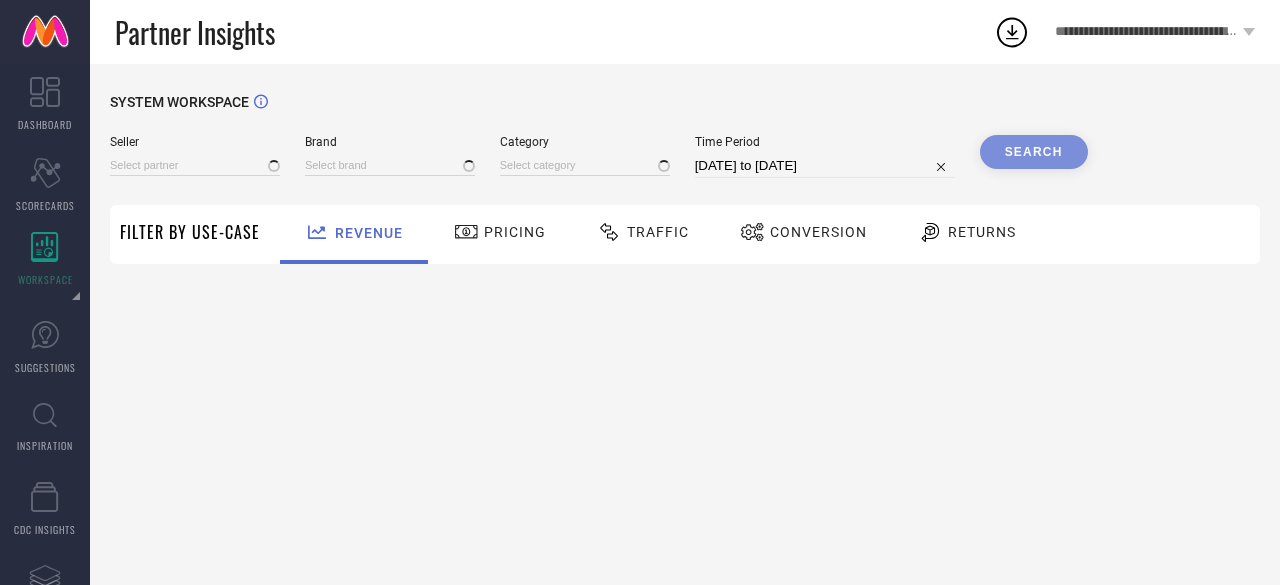 scroll, scrollTop: 0, scrollLeft: 0, axis: both 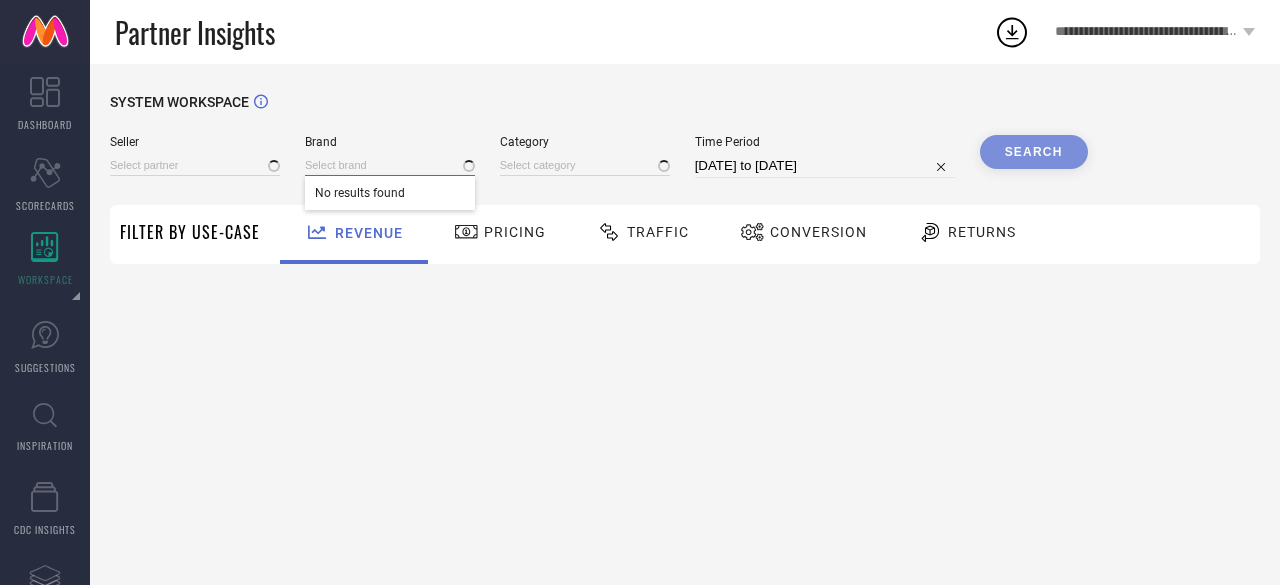 click at bounding box center (390, 165) 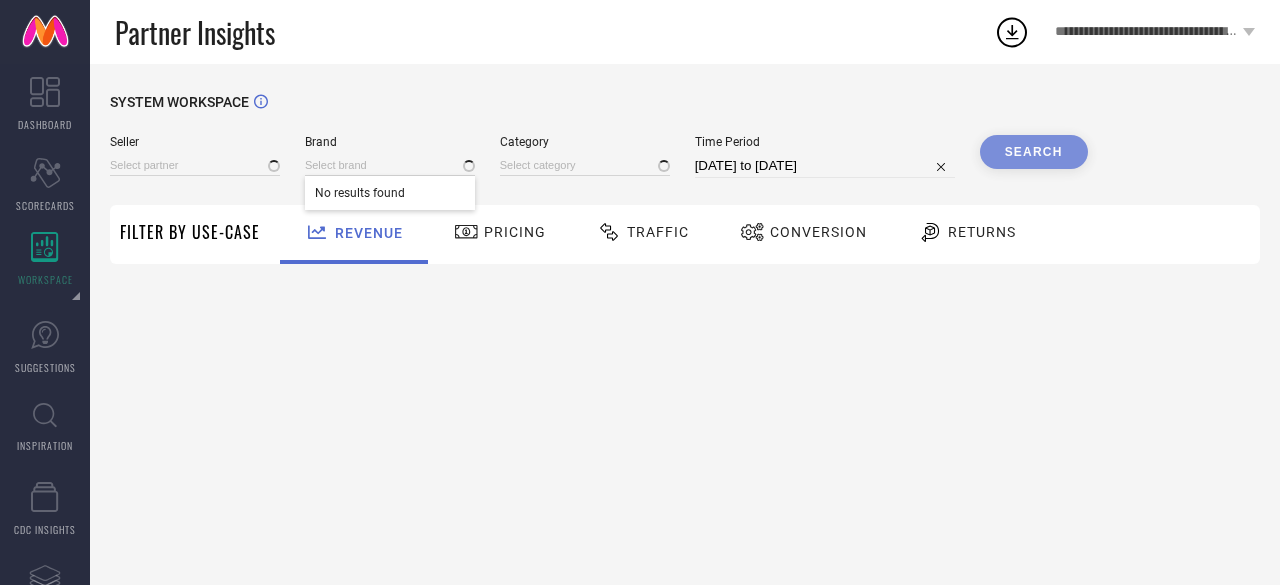 click on "No results found" at bounding box center [390, 193] 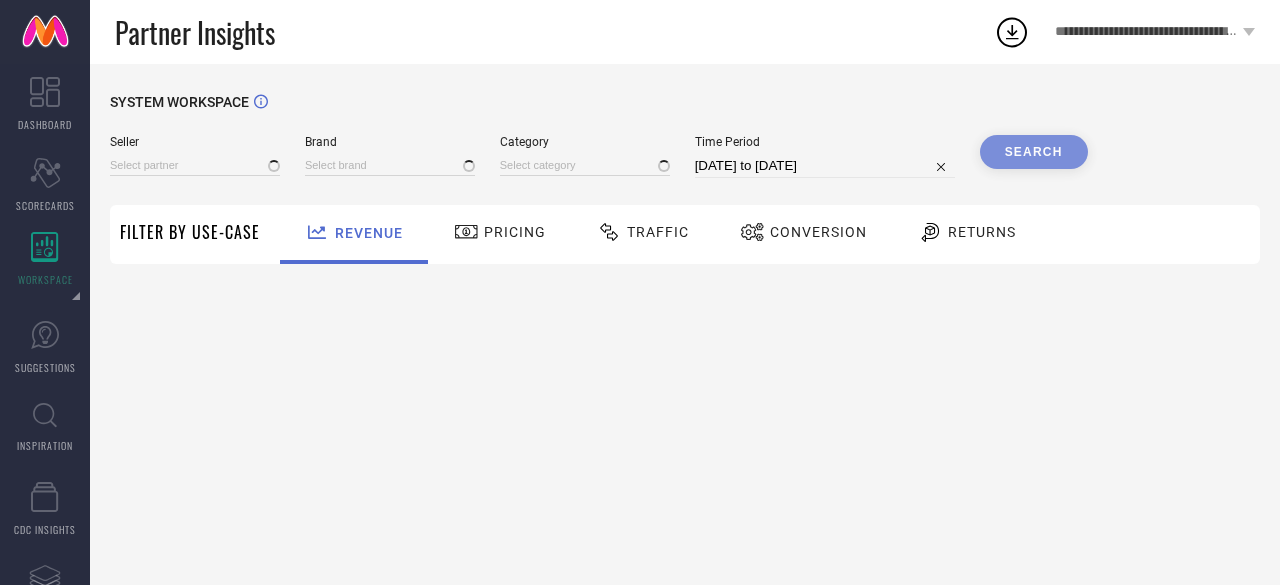 click on "SYSTEM WORKSPACE Seller Brand Category Time Period 04-07-2025 to 03-08-2025 Search Filter By Use-Case Revenue Pricing Traffic Conversion Returns" at bounding box center [685, 179] 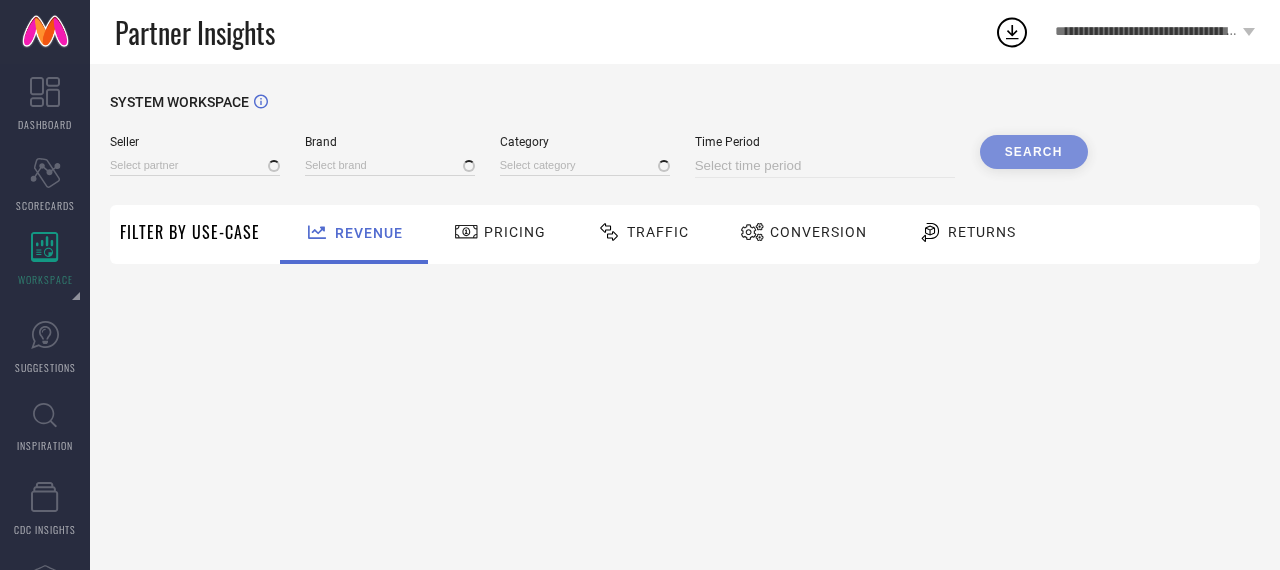 select on "7" 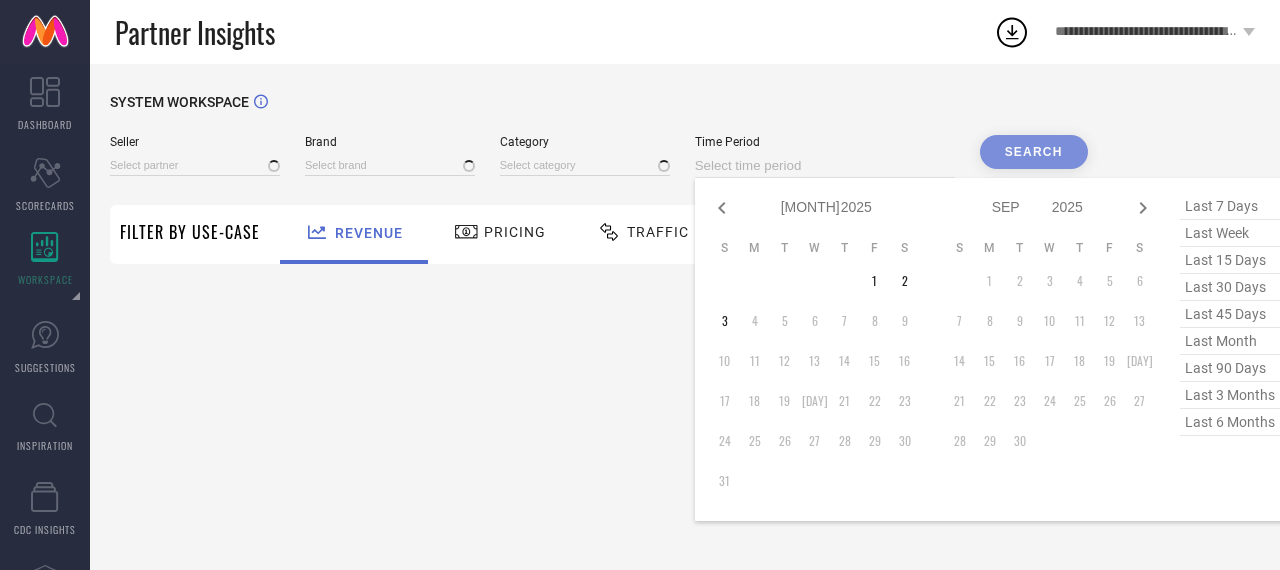 click at bounding box center [825, 166] 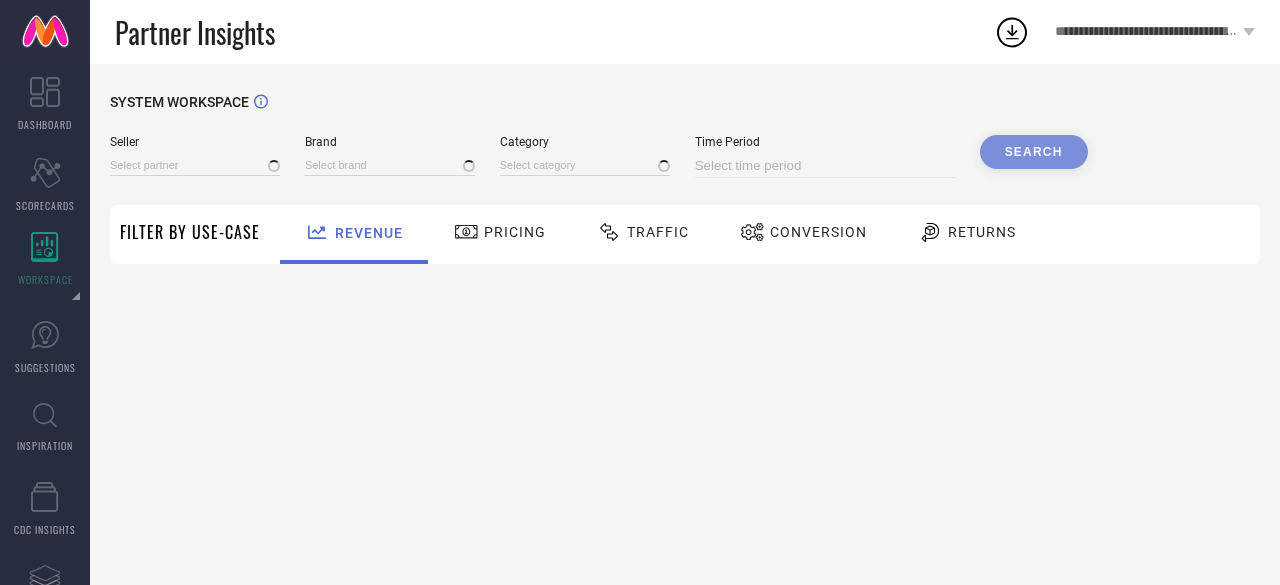 click at bounding box center (585, 165) 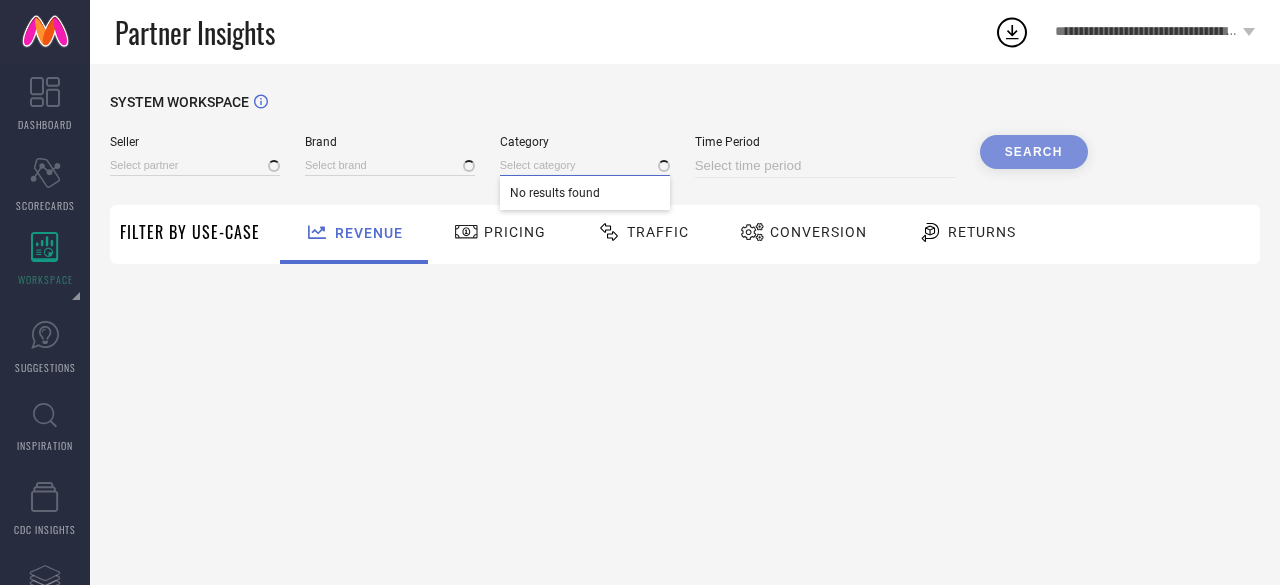 click at bounding box center (585, 165) 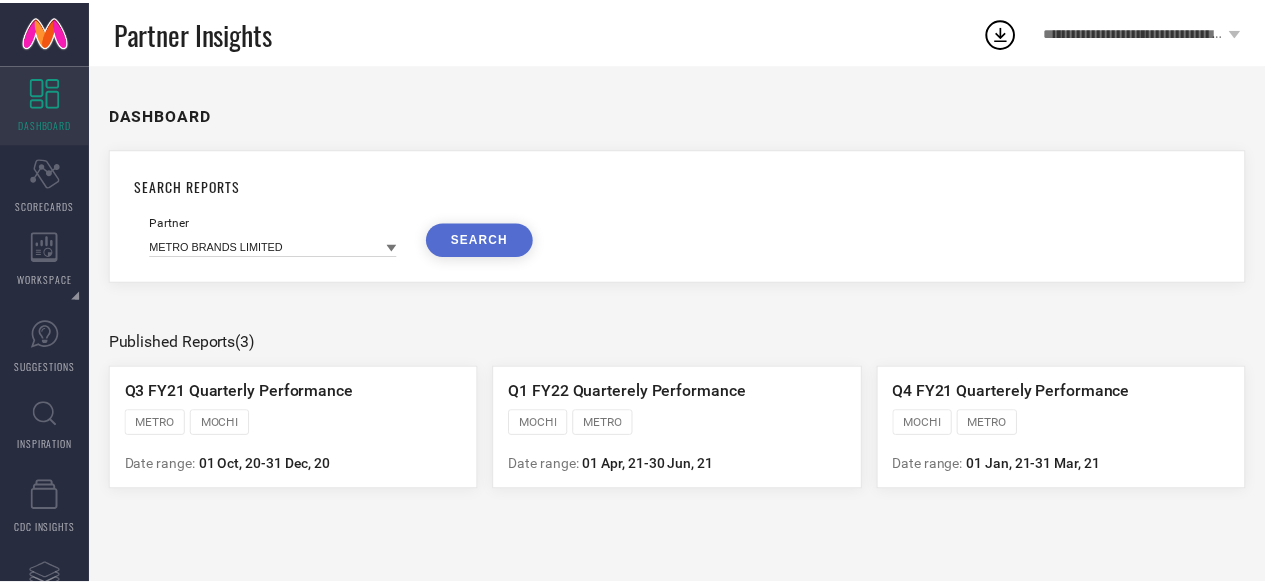scroll, scrollTop: 0, scrollLeft: 0, axis: both 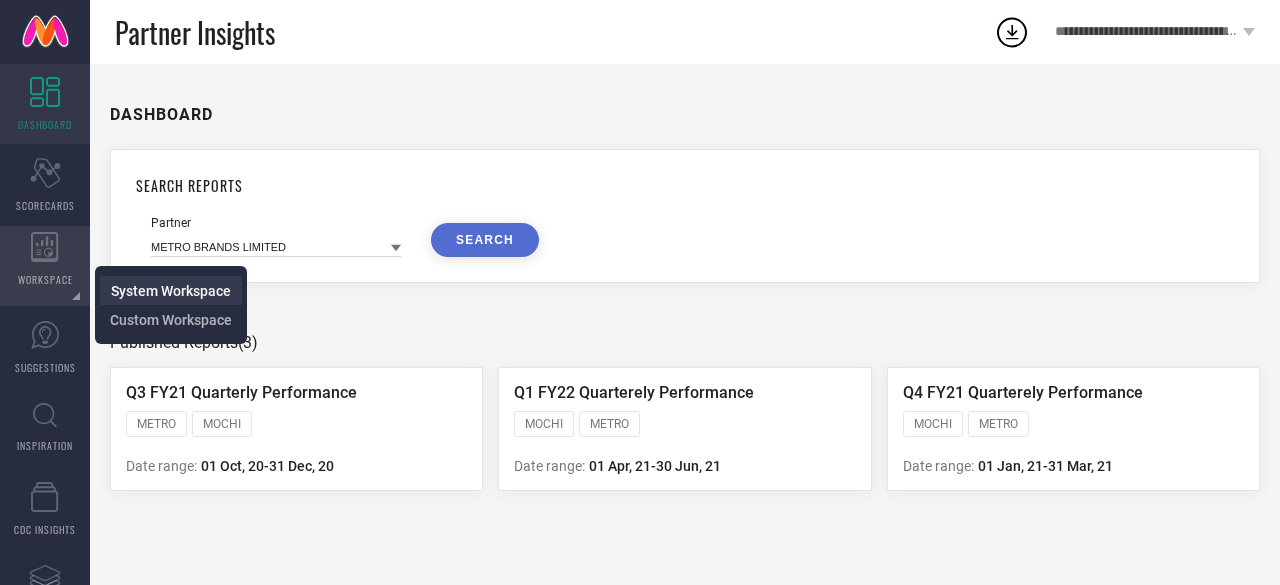 click on "System Workspace" at bounding box center [171, 291] 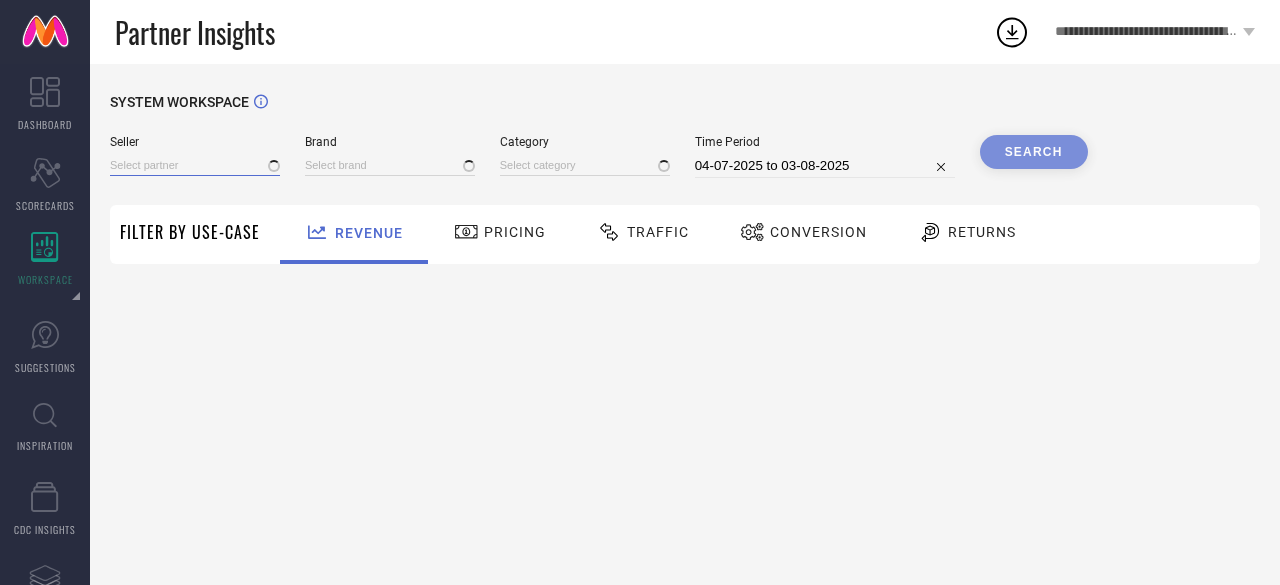 click at bounding box center [195, 165] 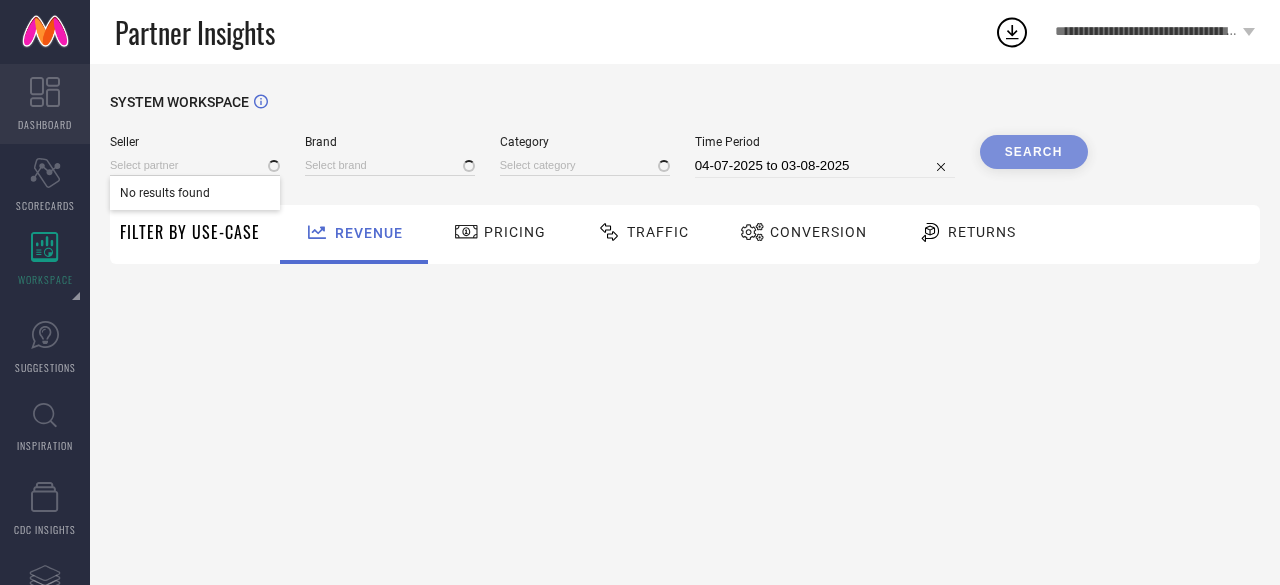 click on "DASHBOARD" at bounding box center (45, 104) 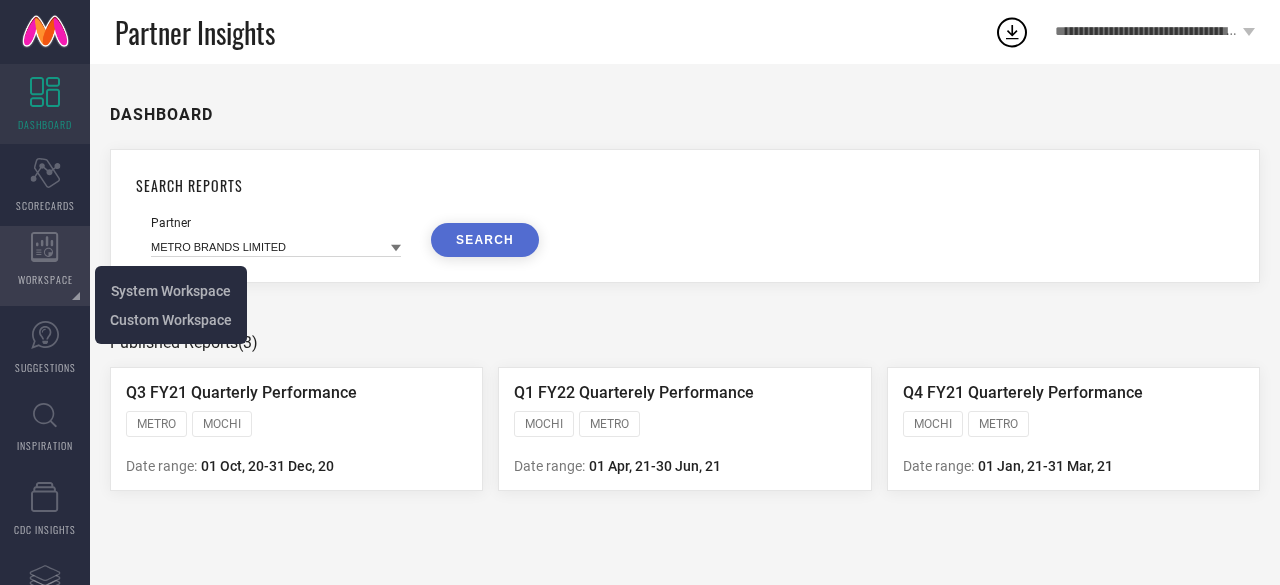 click 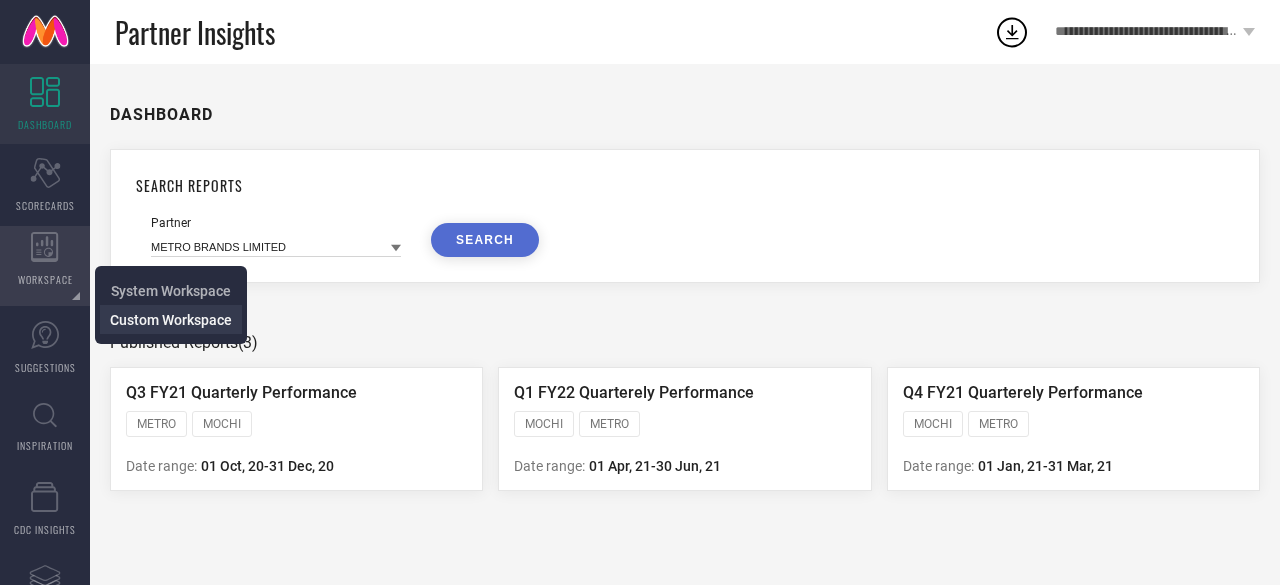 click on "Custom Workspace" at bounding box center (171, 320) 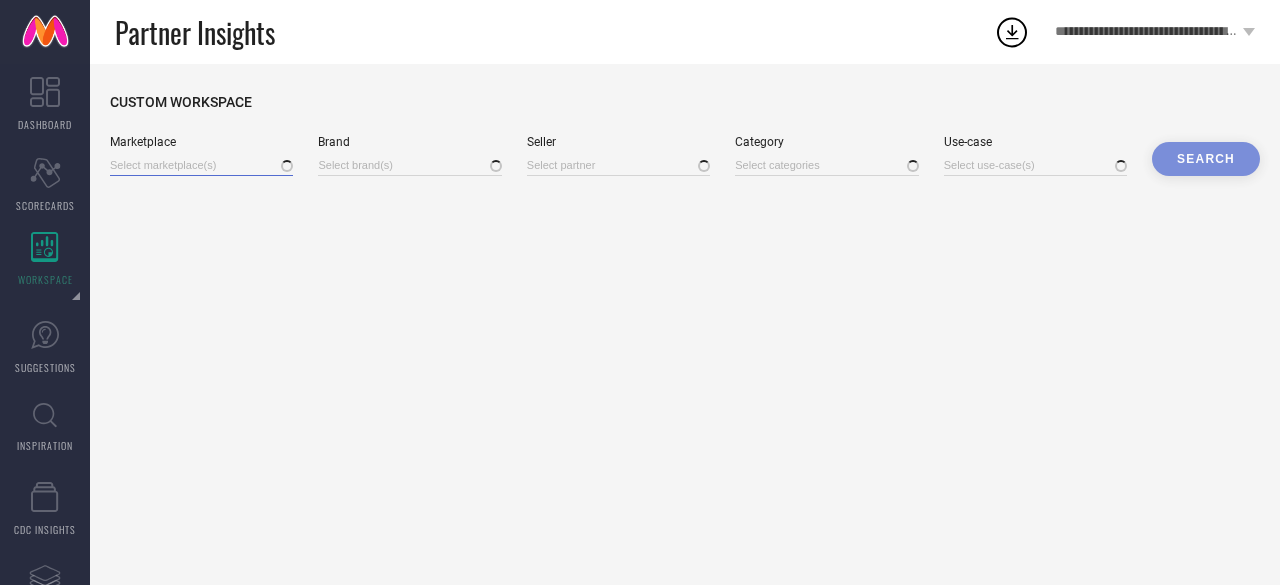 click at bounding box center [201, 165] 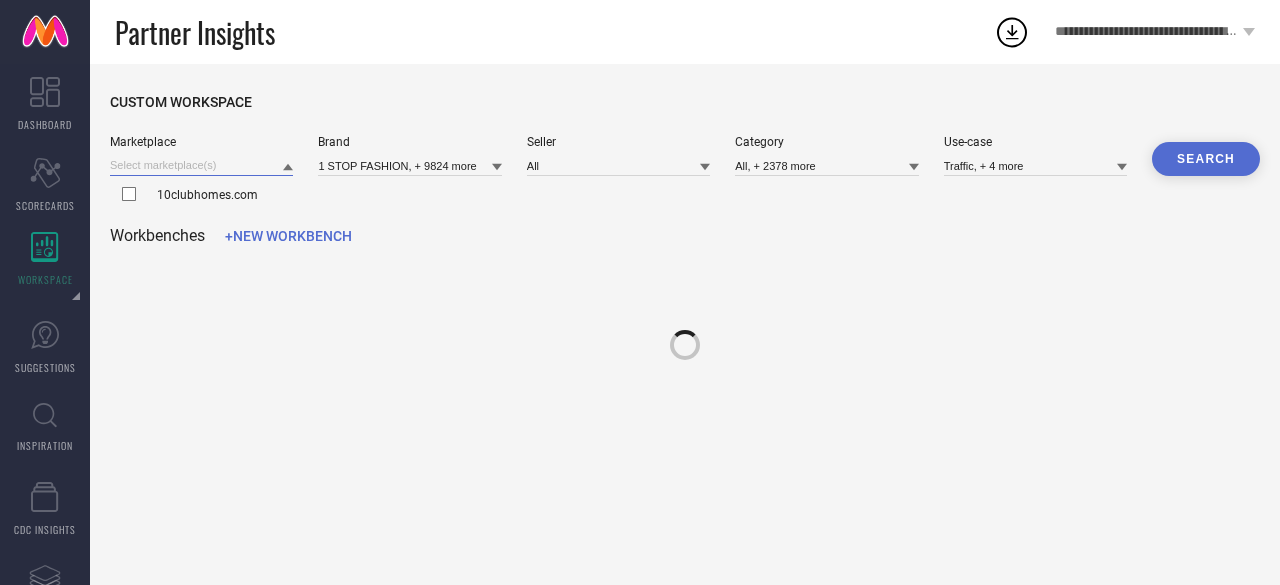type on "1 STOP FASHION, + 9824 more" 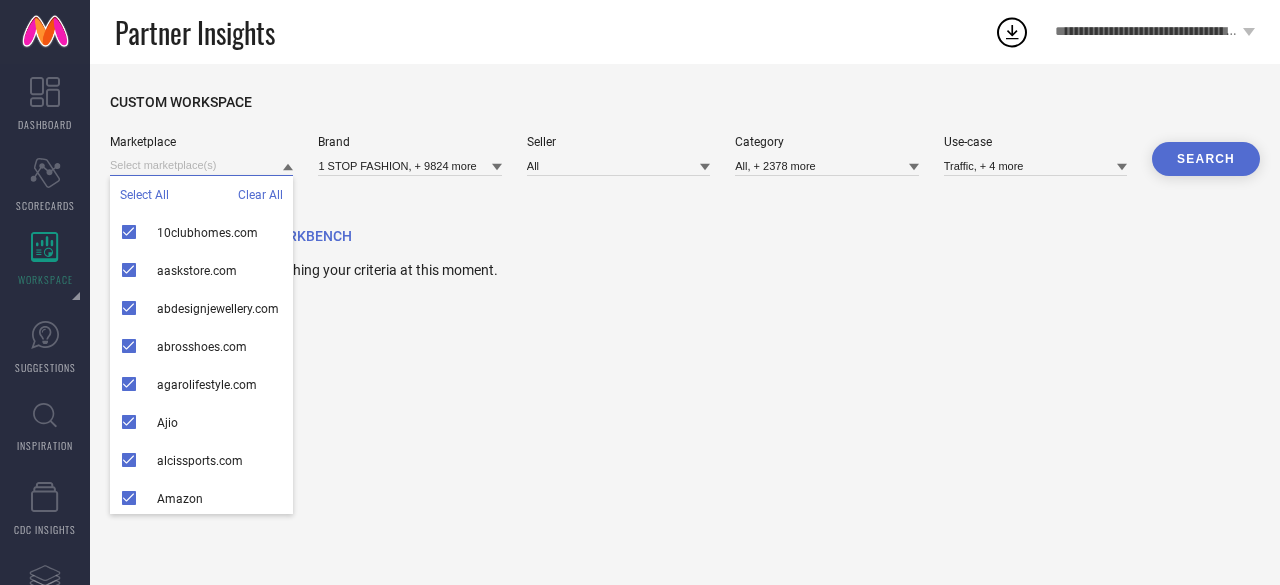 type on "All, + 8 more" 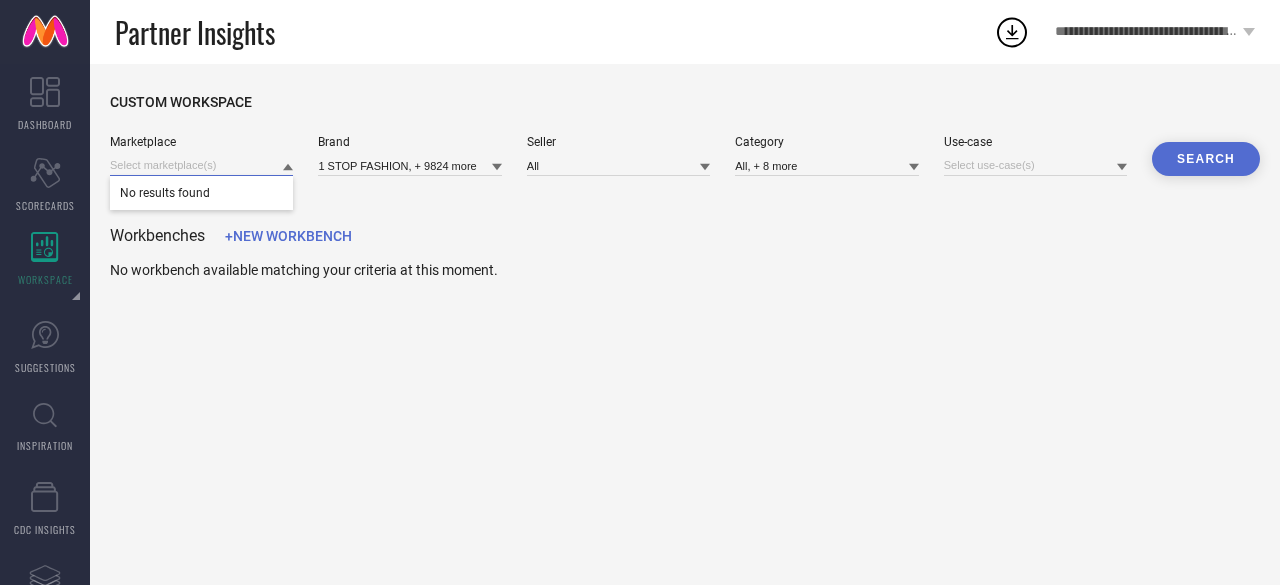 click at bounding box center (201, 165) 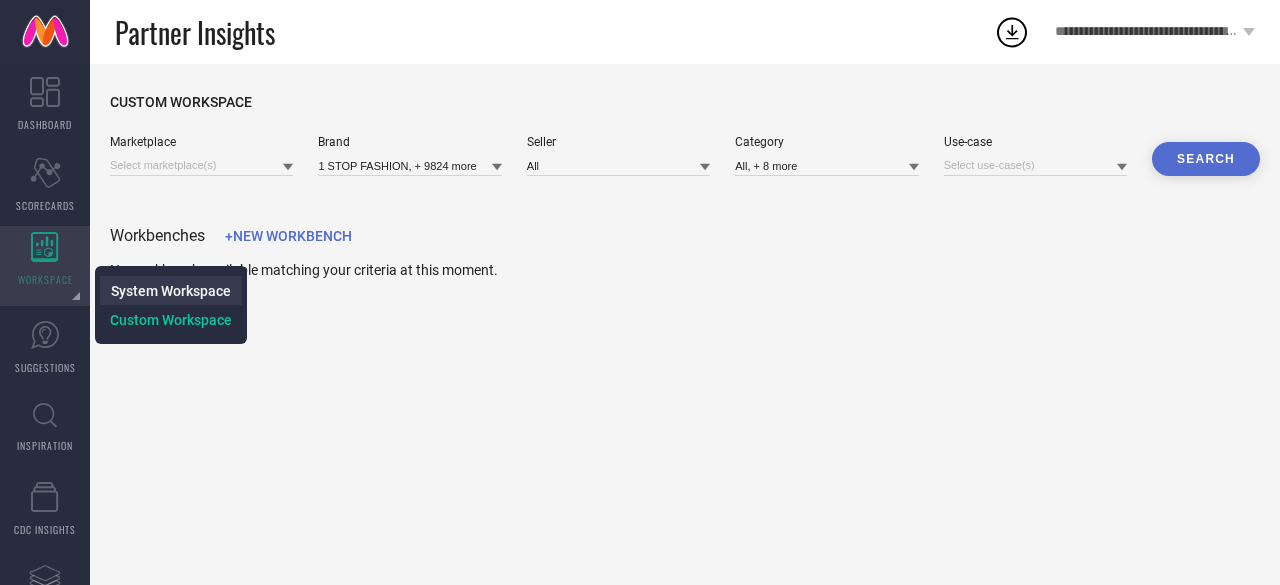 click on "System Workspace" at bounding box center [171, 290] 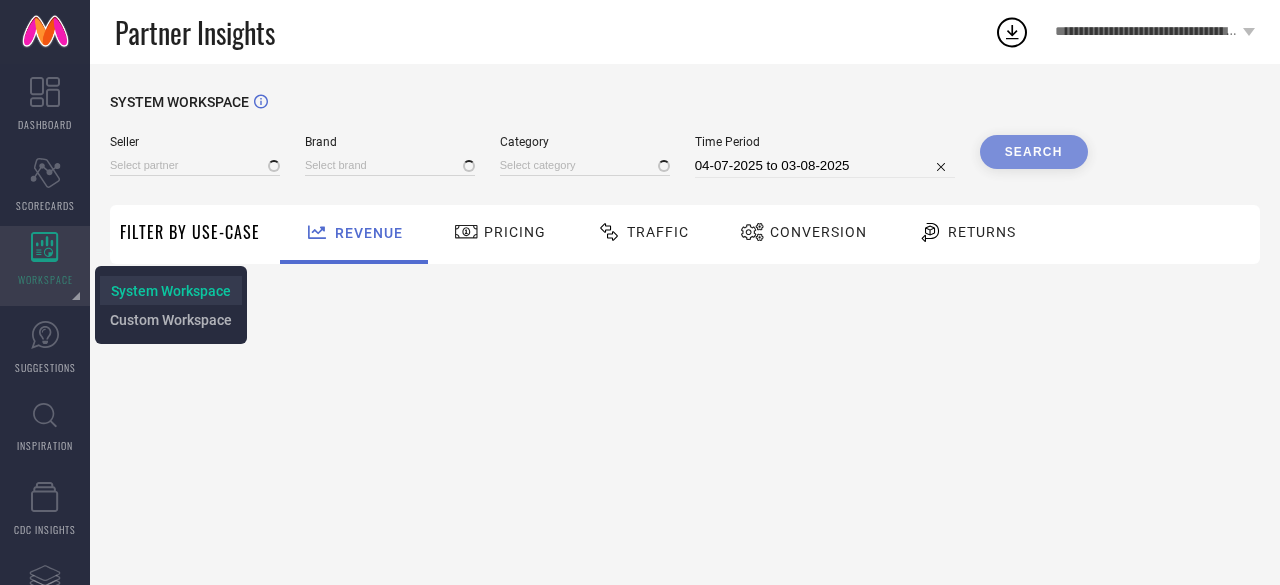 type on "All" 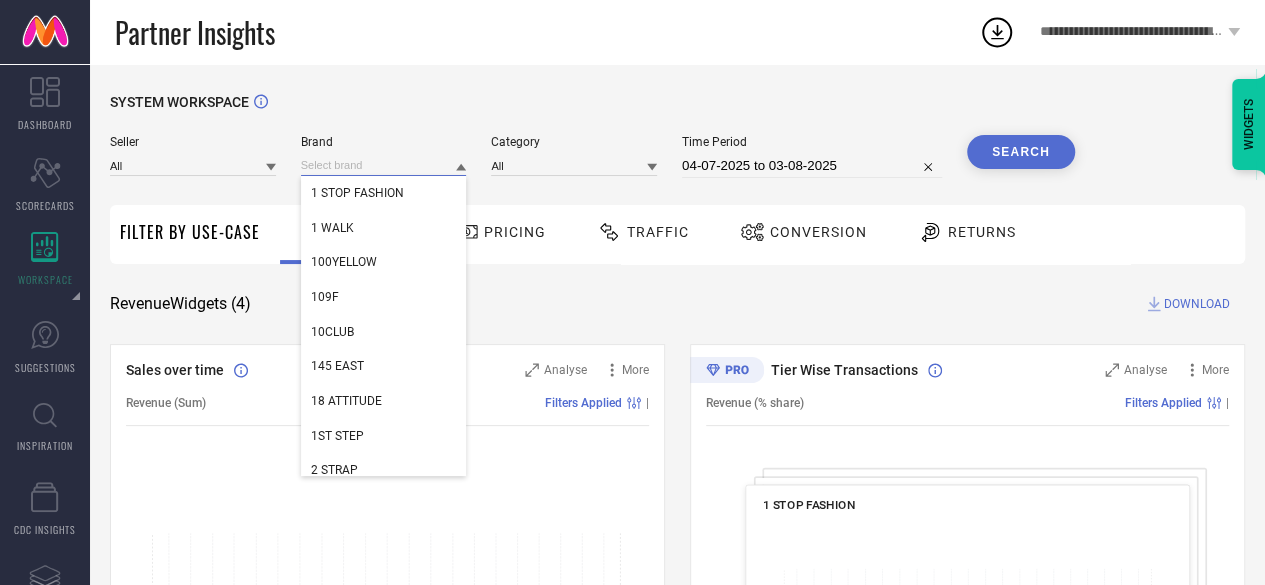 click at bounding box center [384, 165] 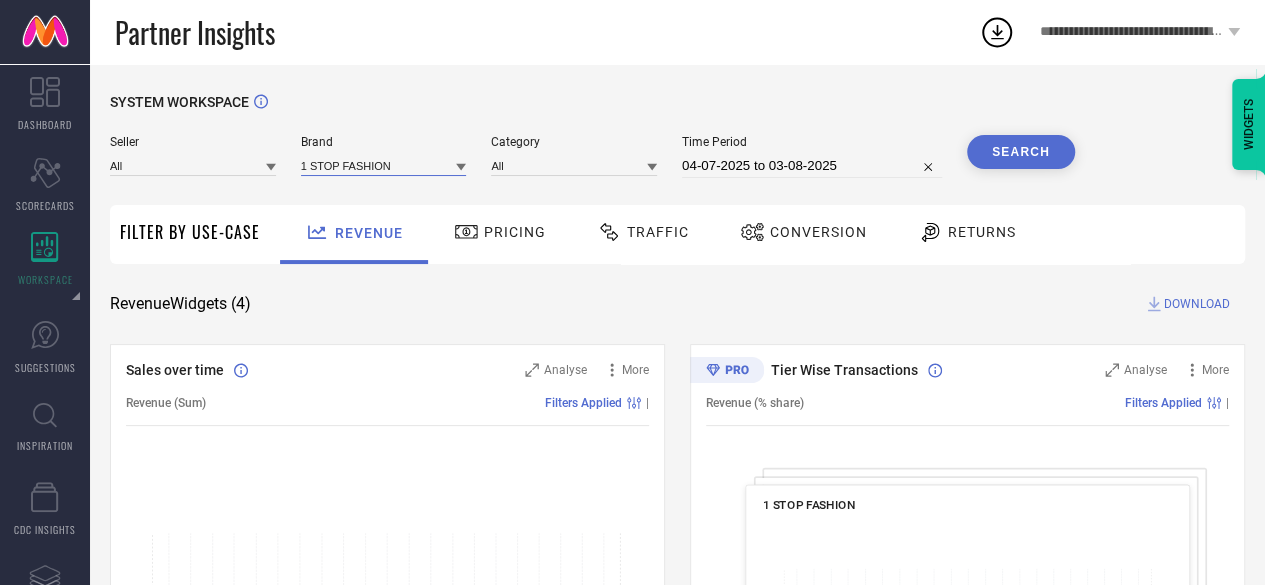 click at bounding box center [384, 165] 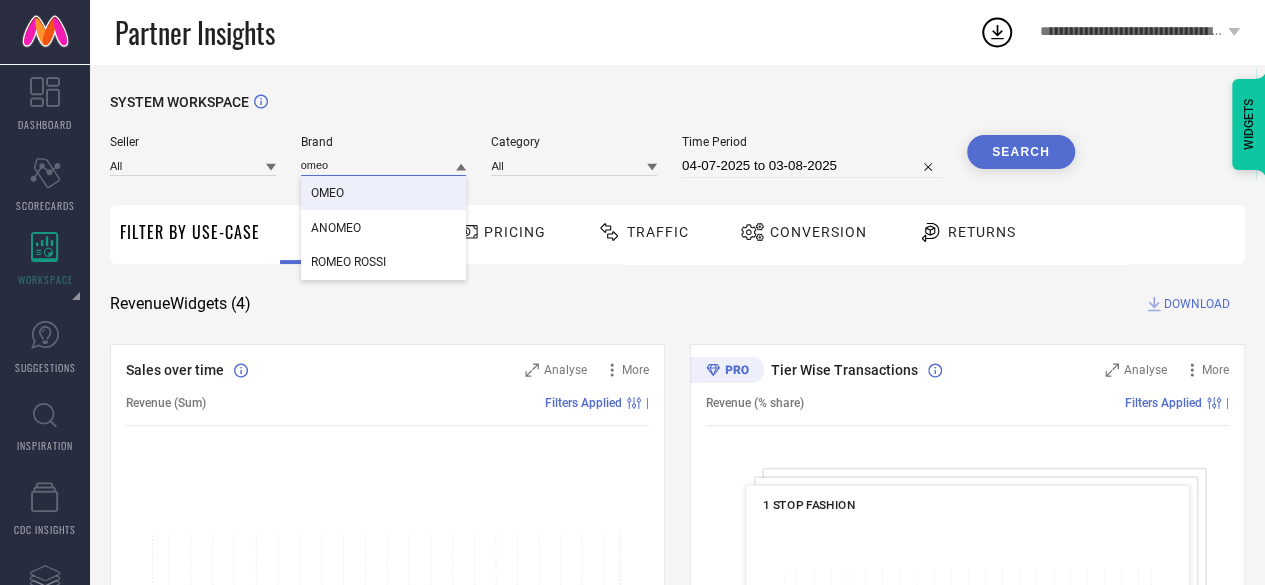 type on "omeo" 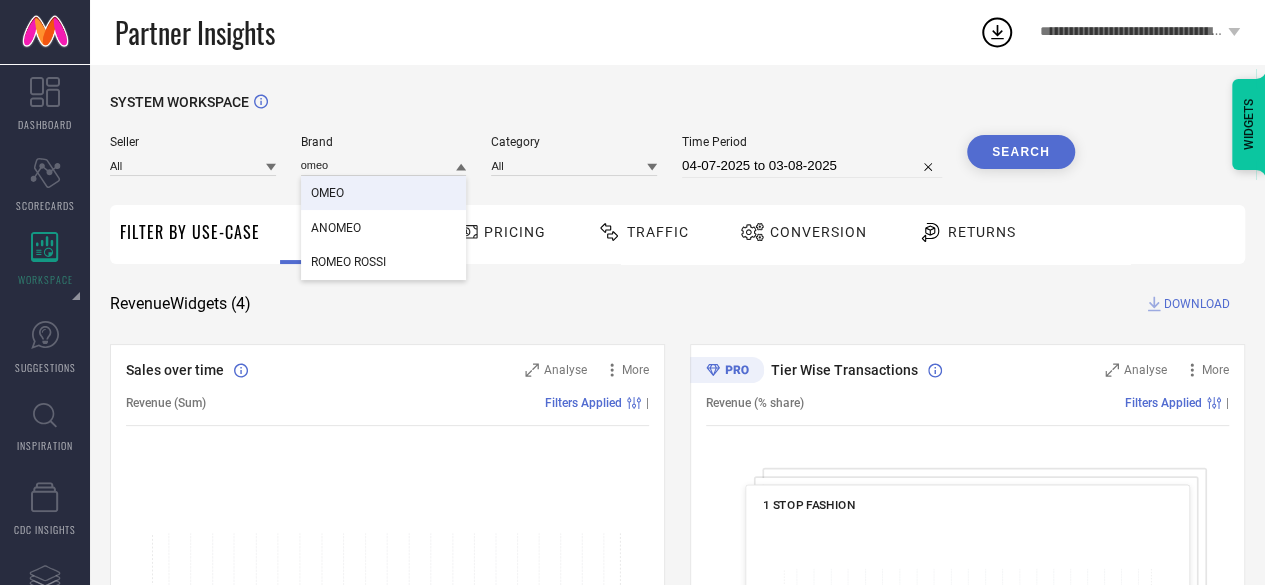click on "OMEO" at bounding box center [384, 193] 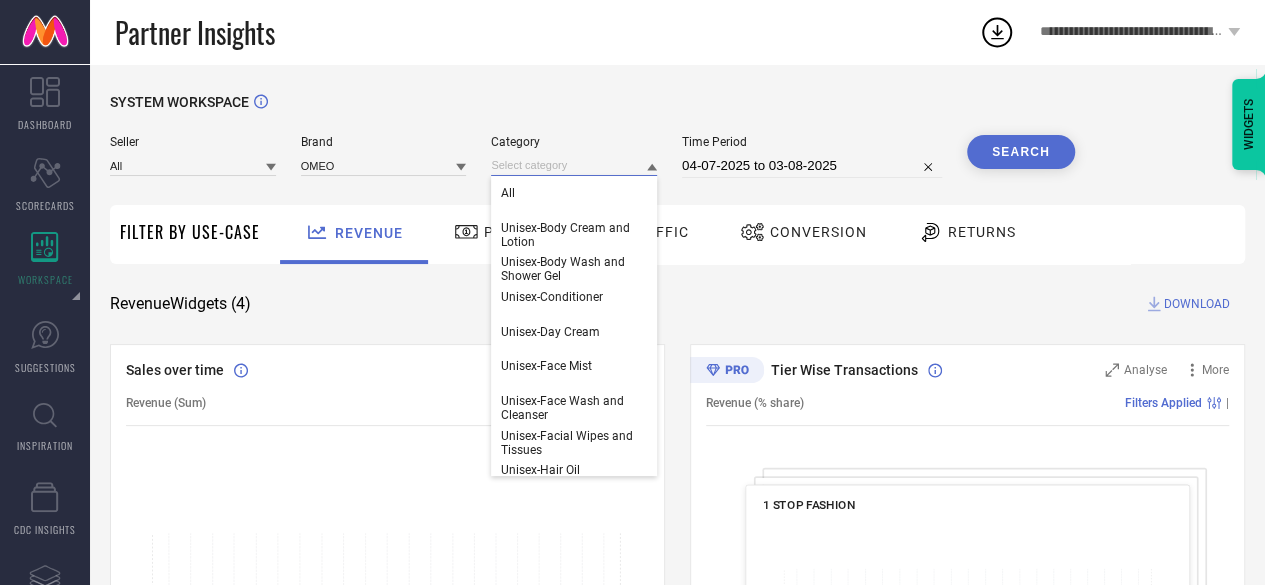 click at bounding box center [574, 165] 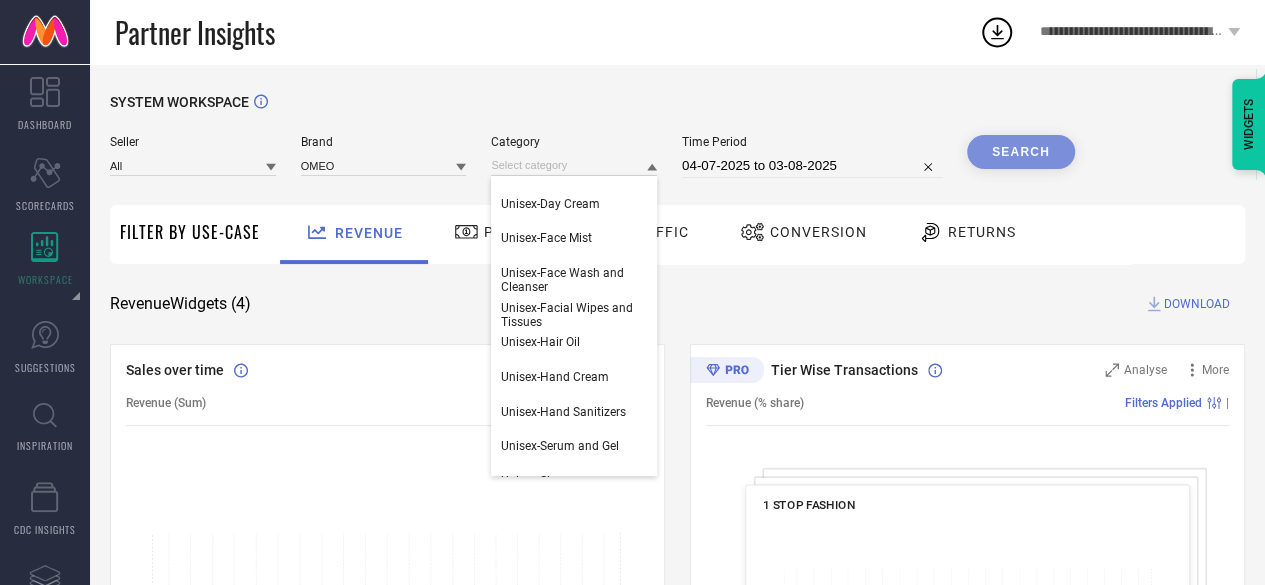 scroll, scrollTop: 132, scrollLeft: 0, axis: vertical 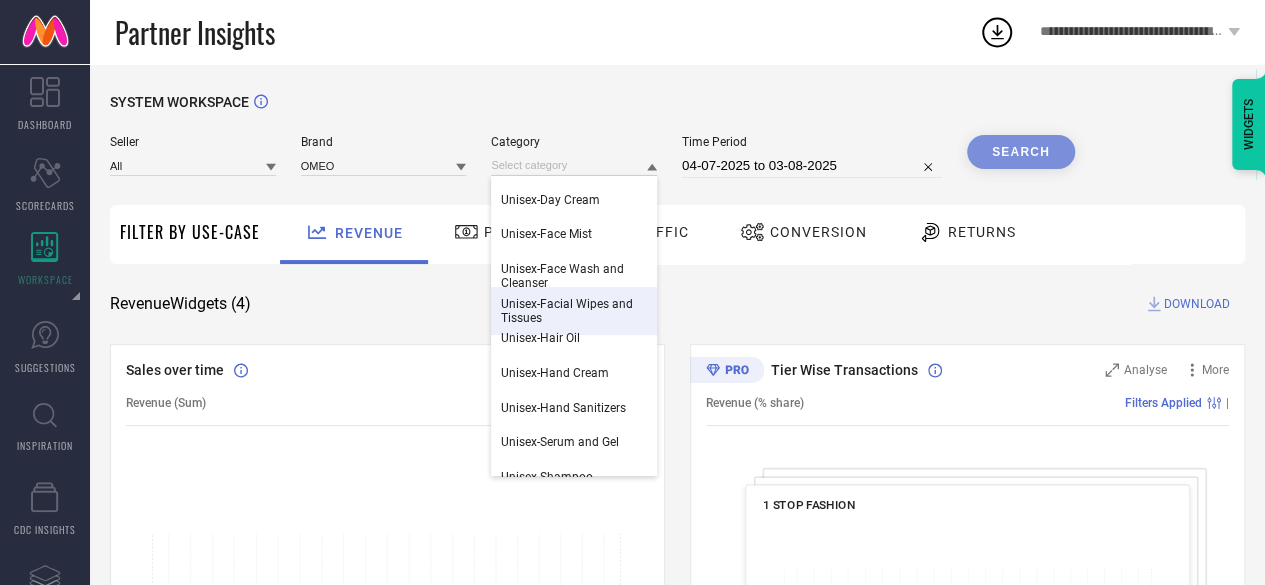 click on "Unisex-Facial Wipes and Tissues" at bounding box center [574, 311] 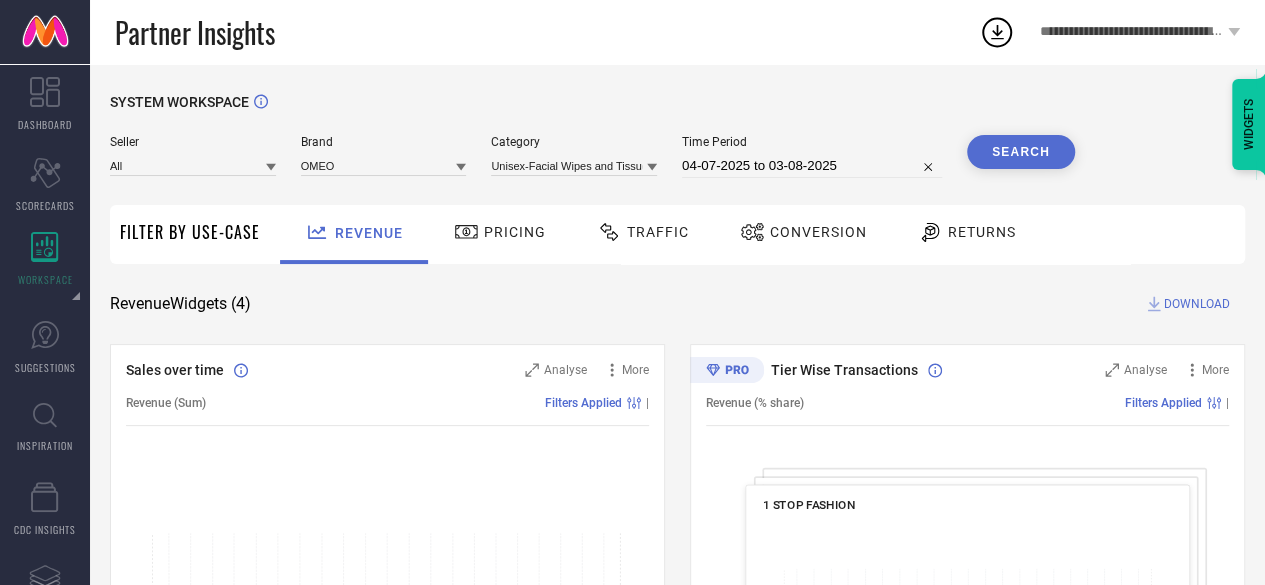 select on "6" 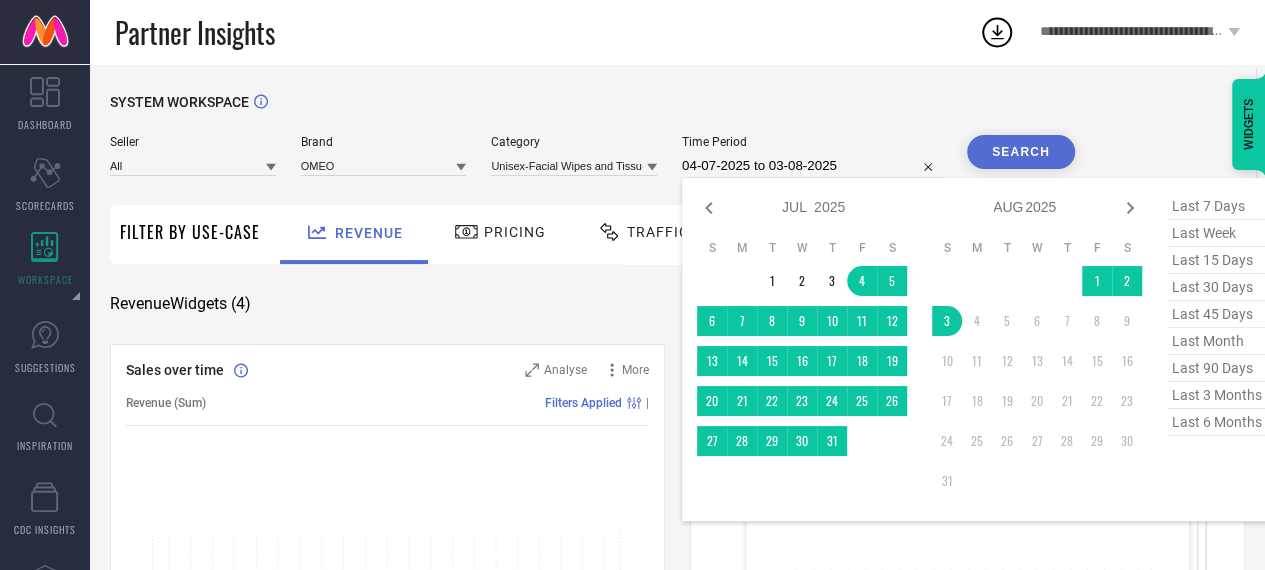 click on "04-07-2025 to 03-08-2025" at bounding box center [812, 166] 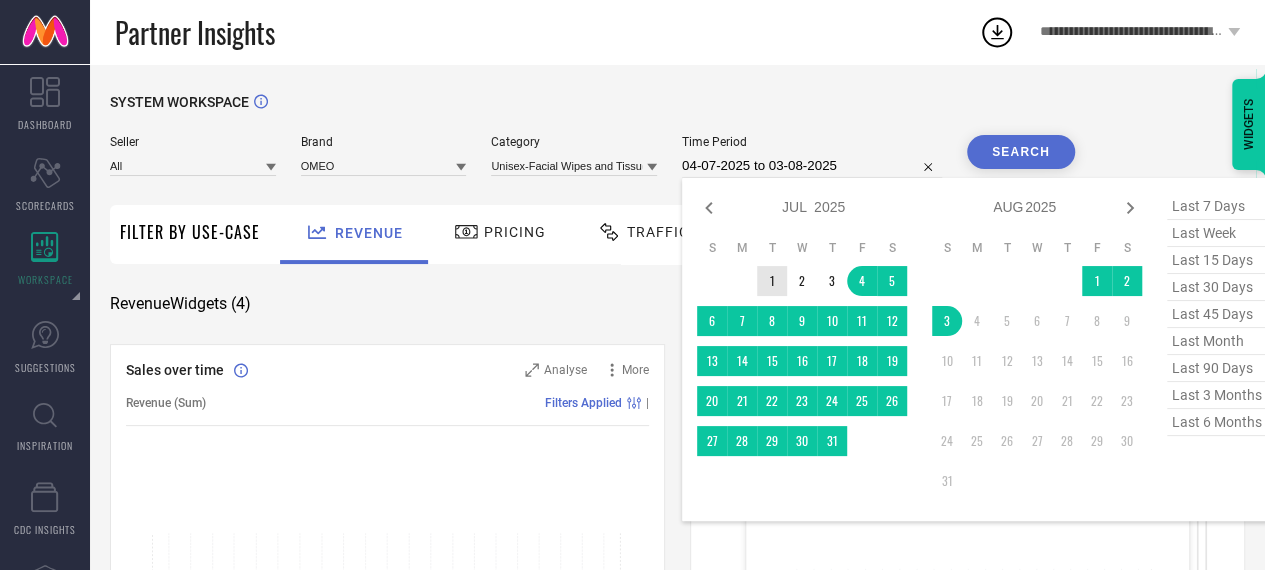 click on "S M T W T F S 1 2 3 4 5 6 7 8 9 10 11 12 13 14 15 16 17 18 19 20 21 22 23 24 25 26 27 28 29 30 31" at bounding box center [802, 348] 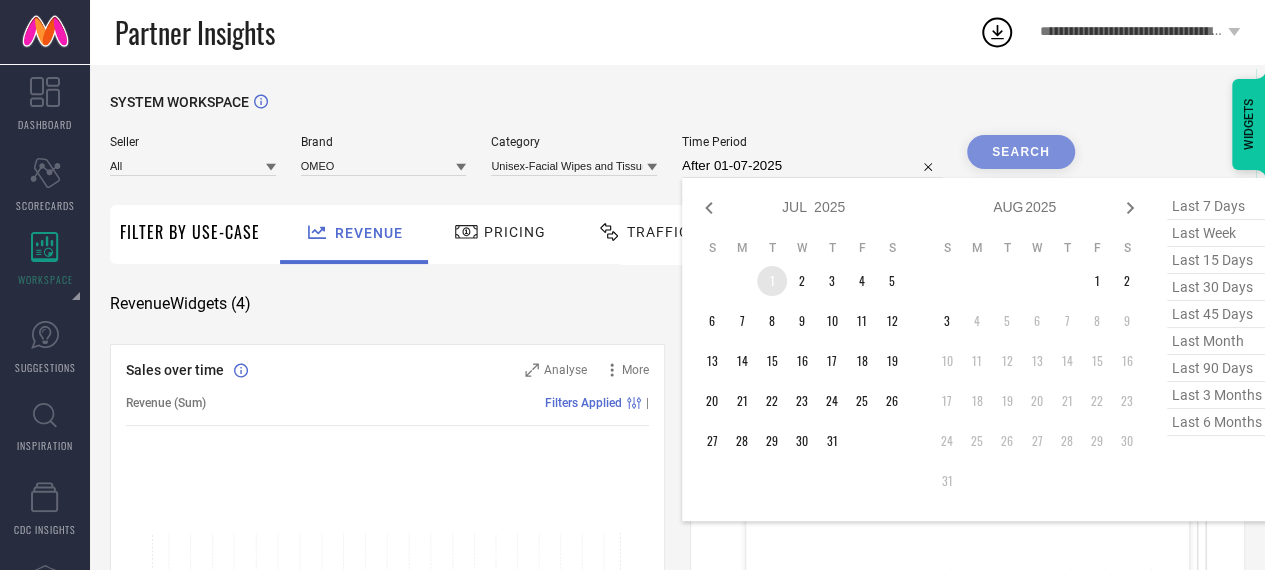 click on "1" at bounding box center (772, 281) 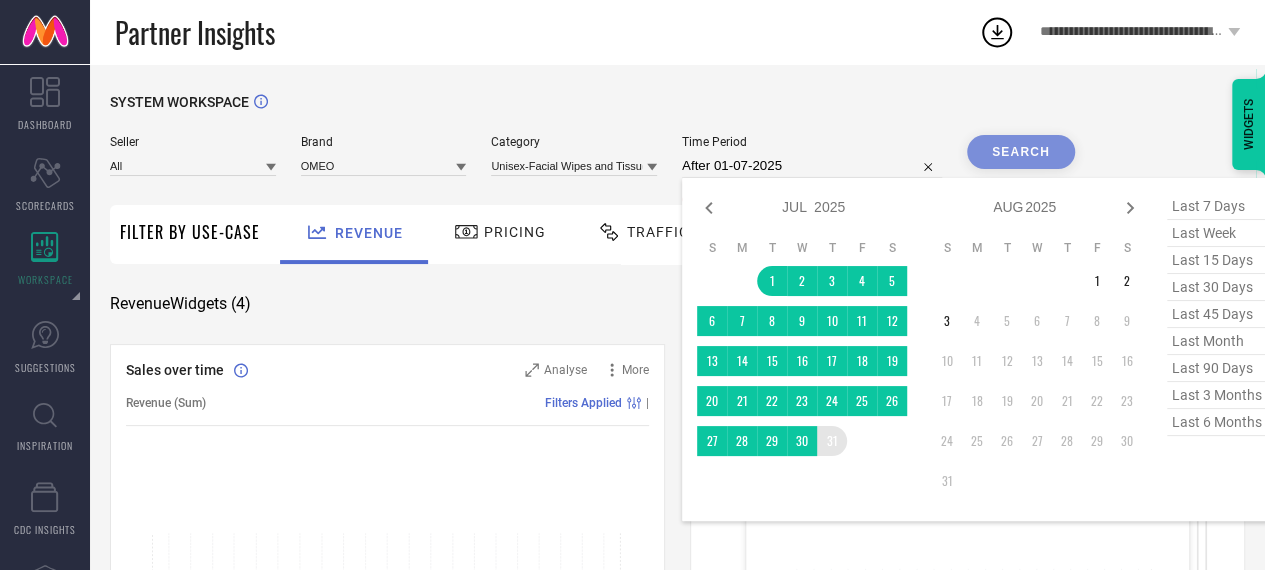 type on "01-07-2025 to 31-07-2025" 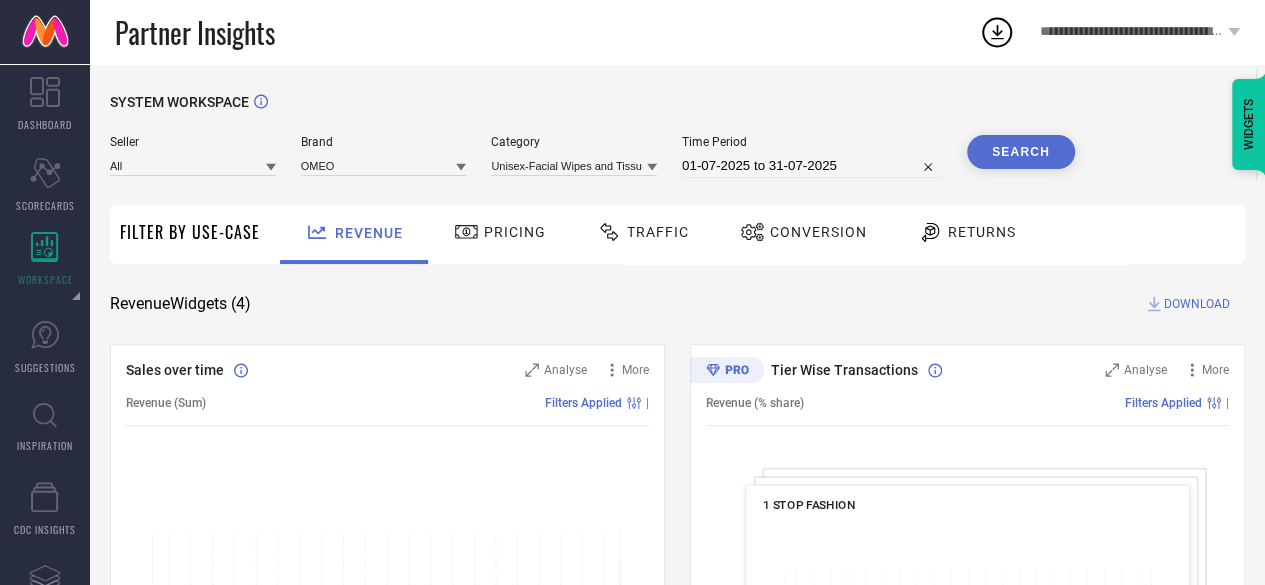 click on "Search" at bounding box center [1021, 152] 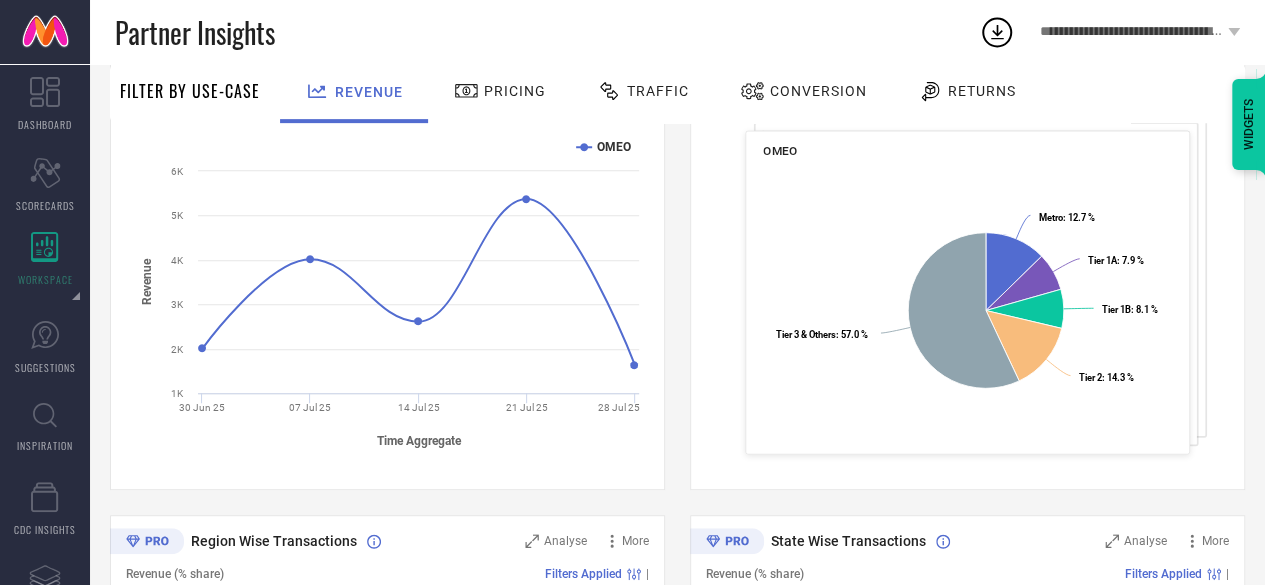 scroll, scrollTop: 351, scrollLeft: 0, axis: vertical 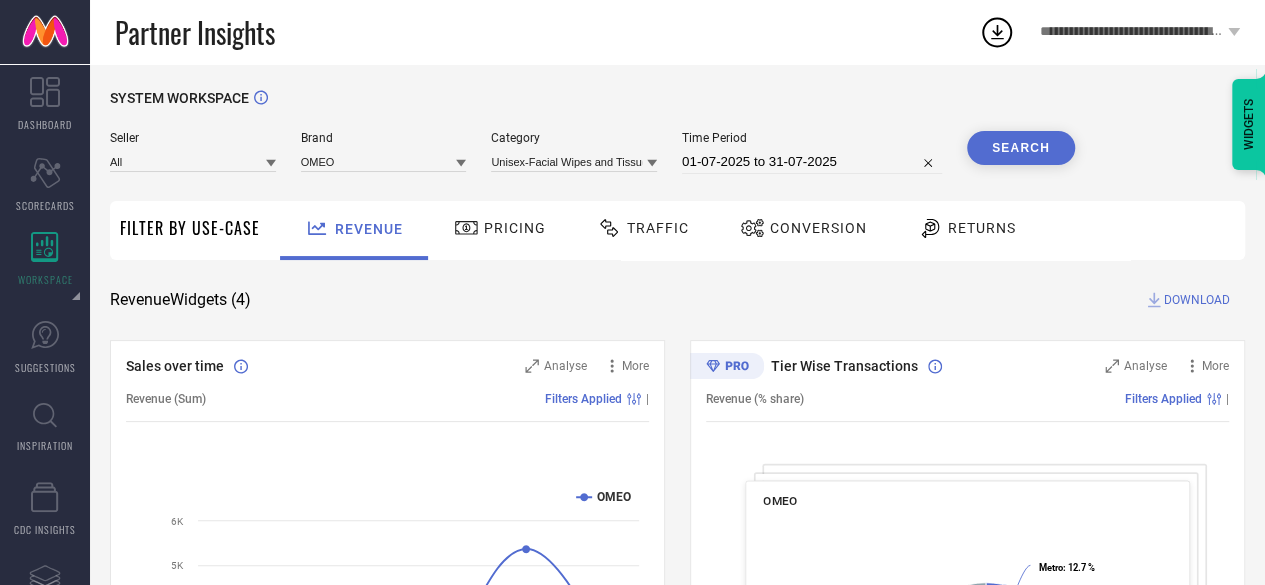 click on "DOWNLOAD" at bounding box center [1197, 300] 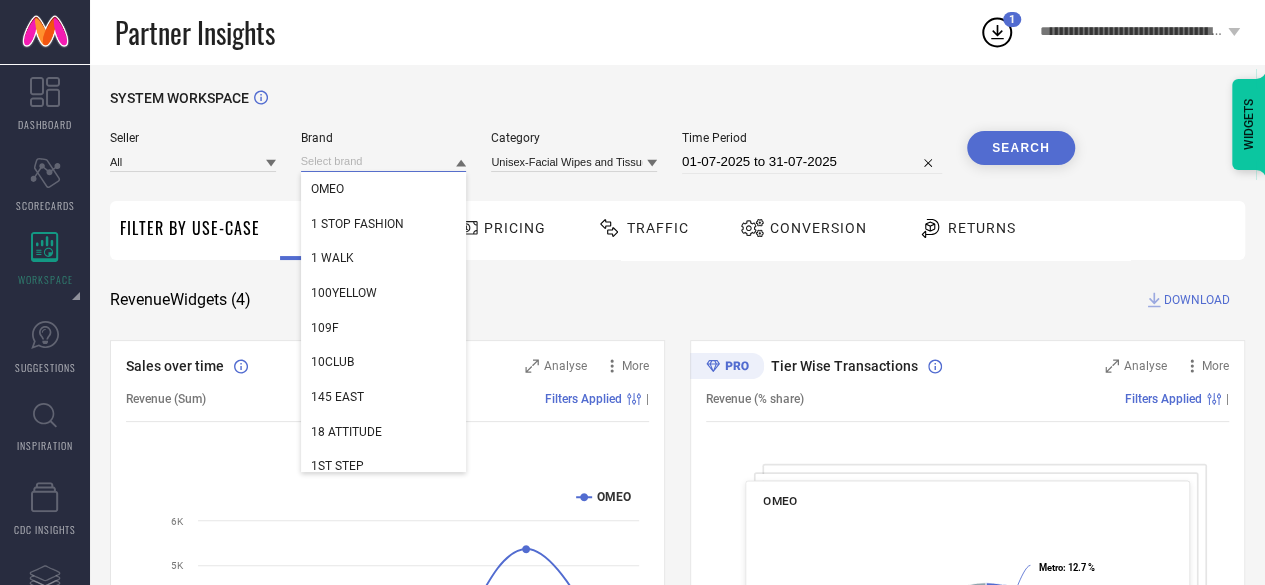 click at bounding box center [384, 161] 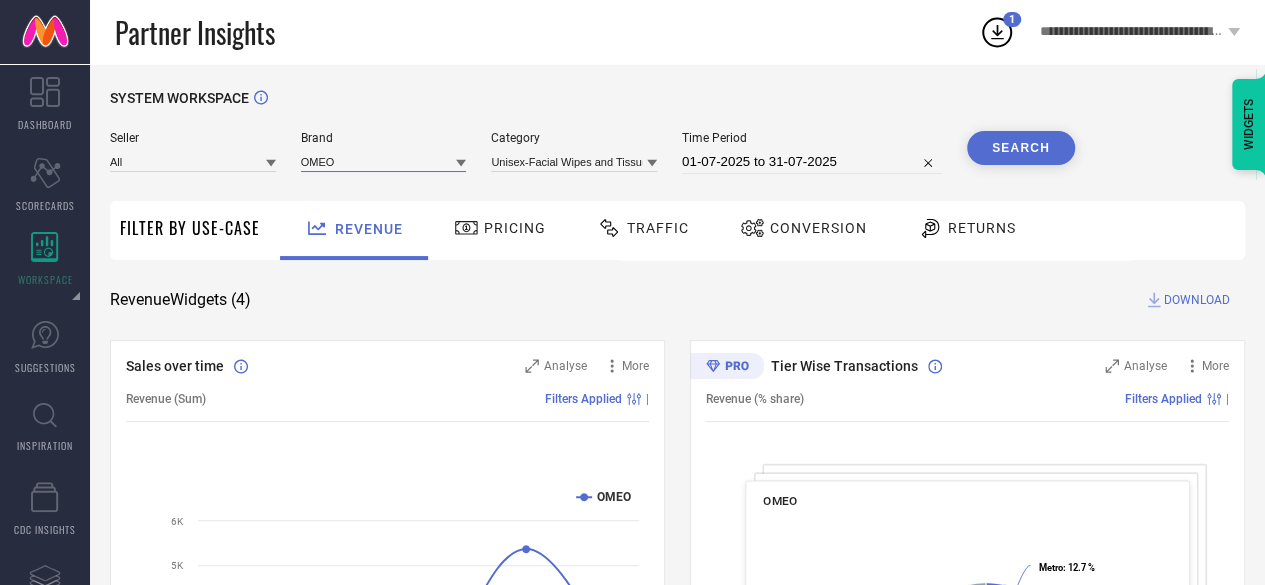 click at bounding box center [384, 161] 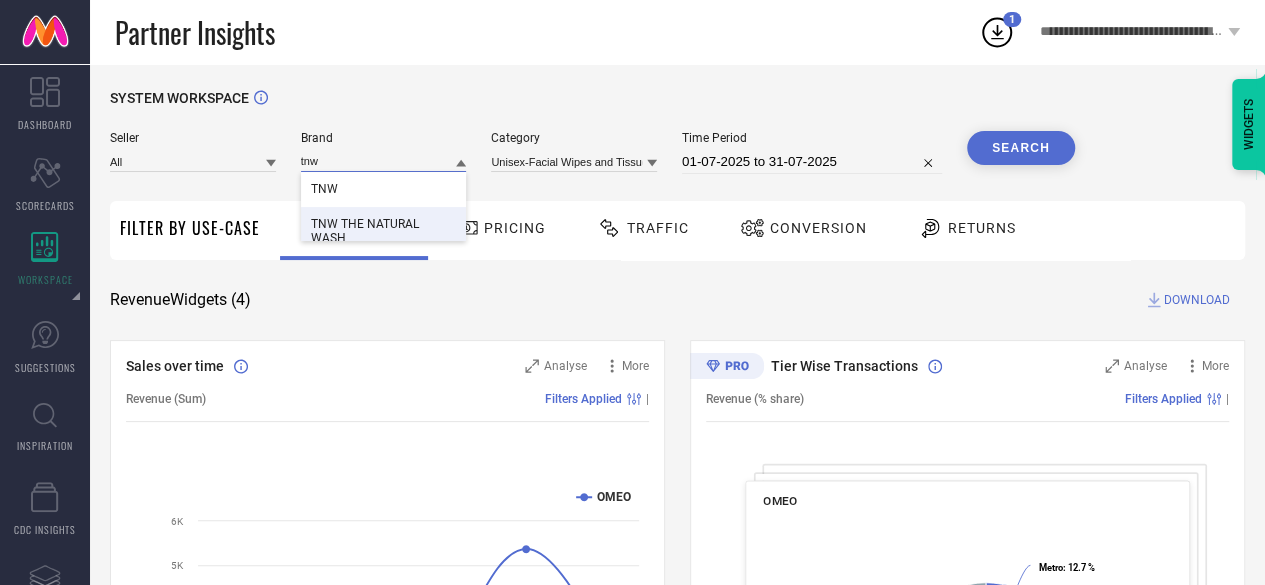type on "tnw" 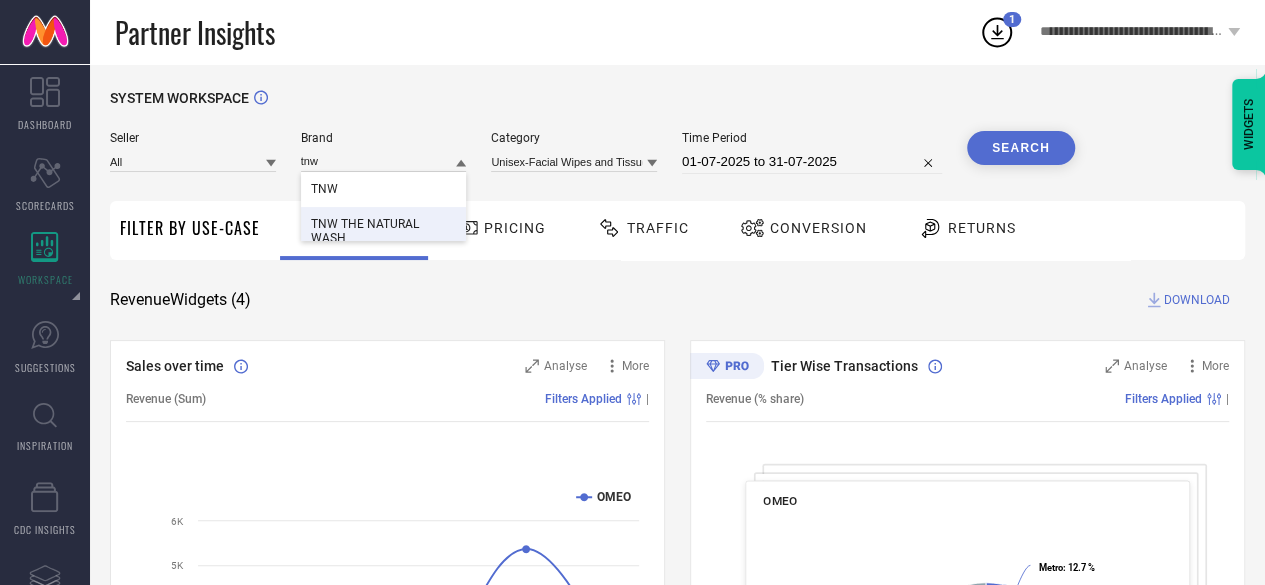 click on "TNW THE NATURAL WASH" at bounding box center (384, 231) 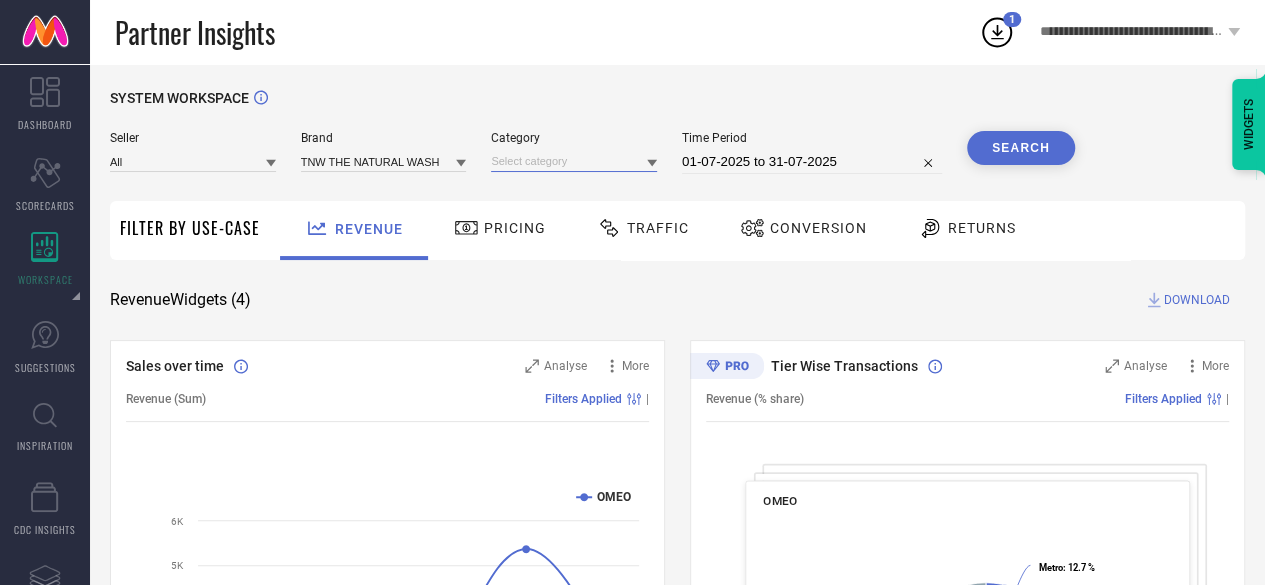 click at bounding box center [574, 161] 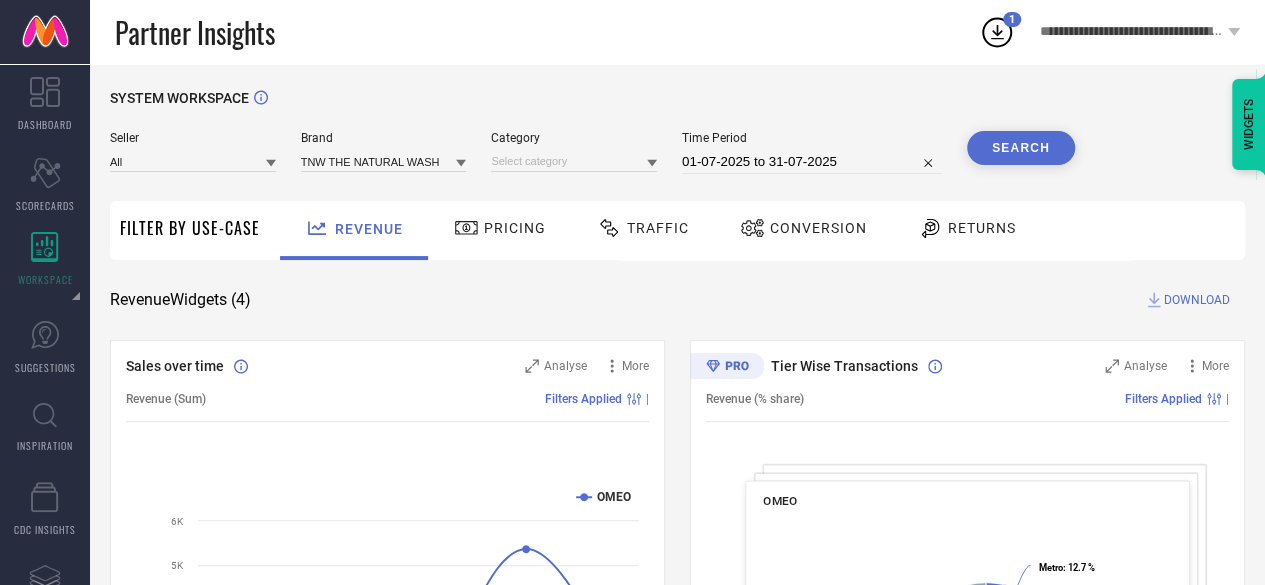 click on "Category" at bounding box center [574, 152] 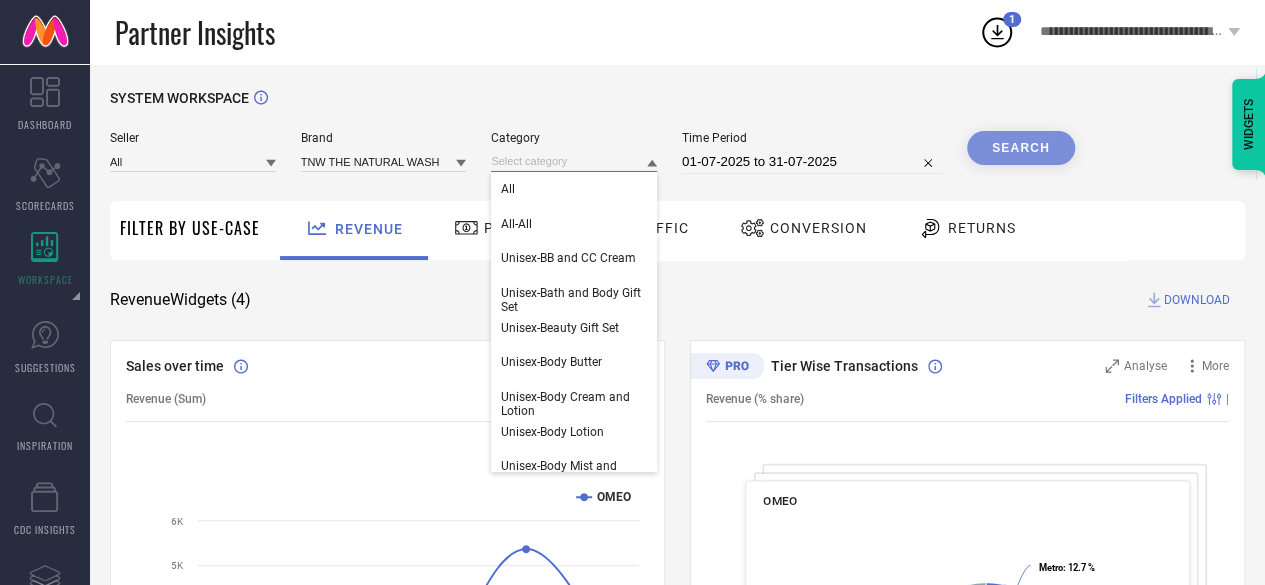 click at bounding box center [574, 161] 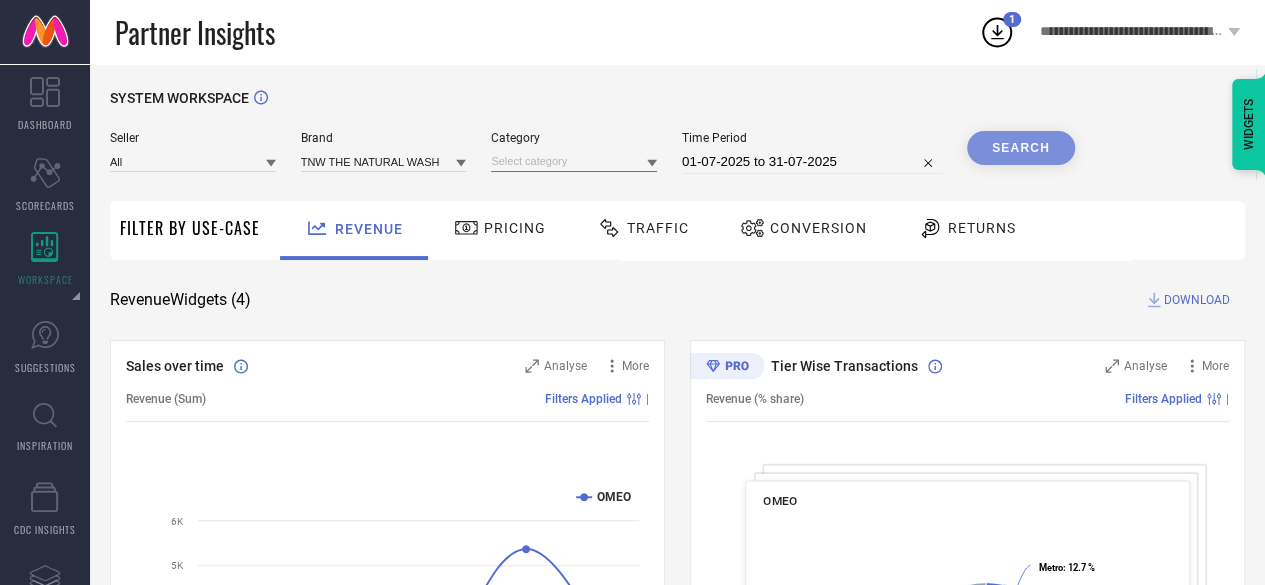 click at bounding box center [574, 161] 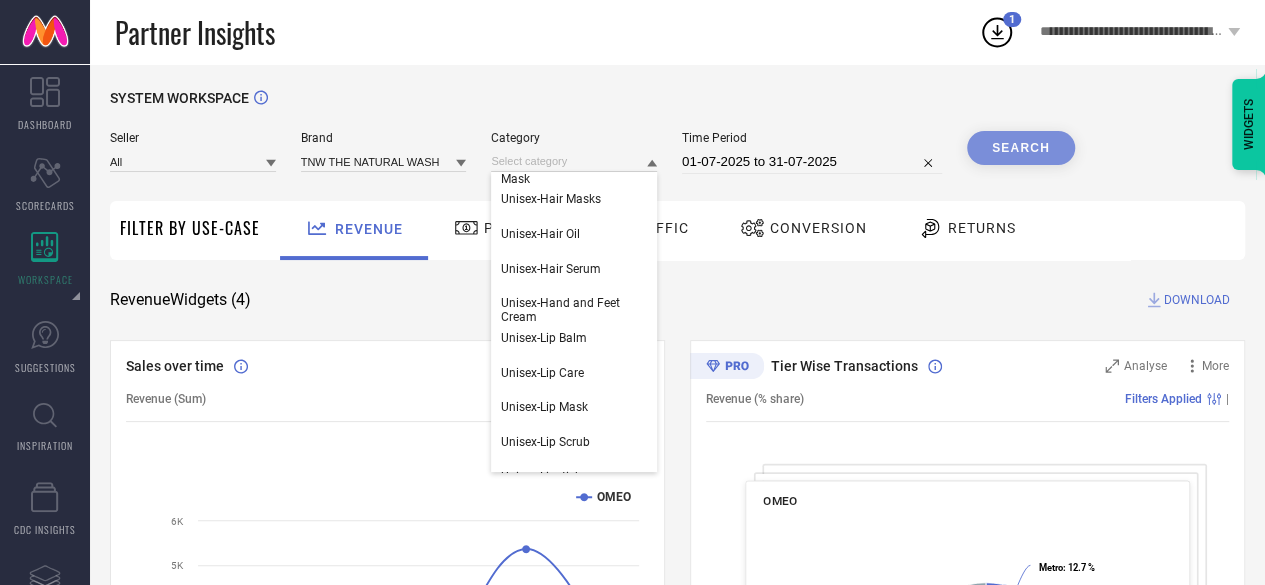 scroll, scrollTop: 1122, scrollLeft: 0, axis: vertical 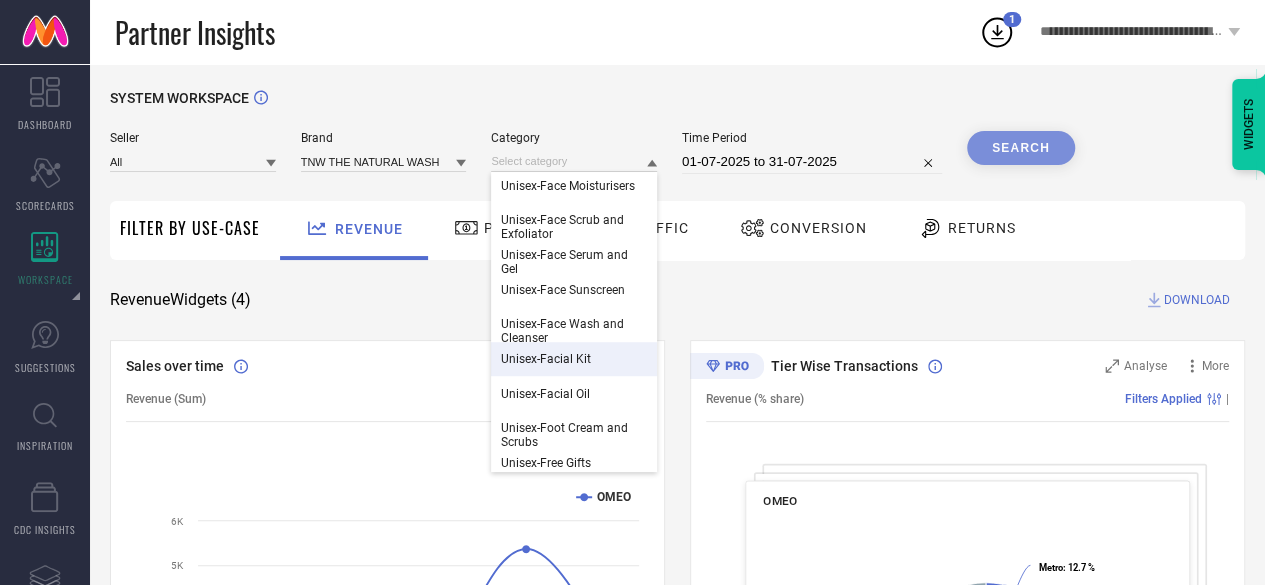 click on "Unisex-Facial Kit" at bounding box center [546, 359] 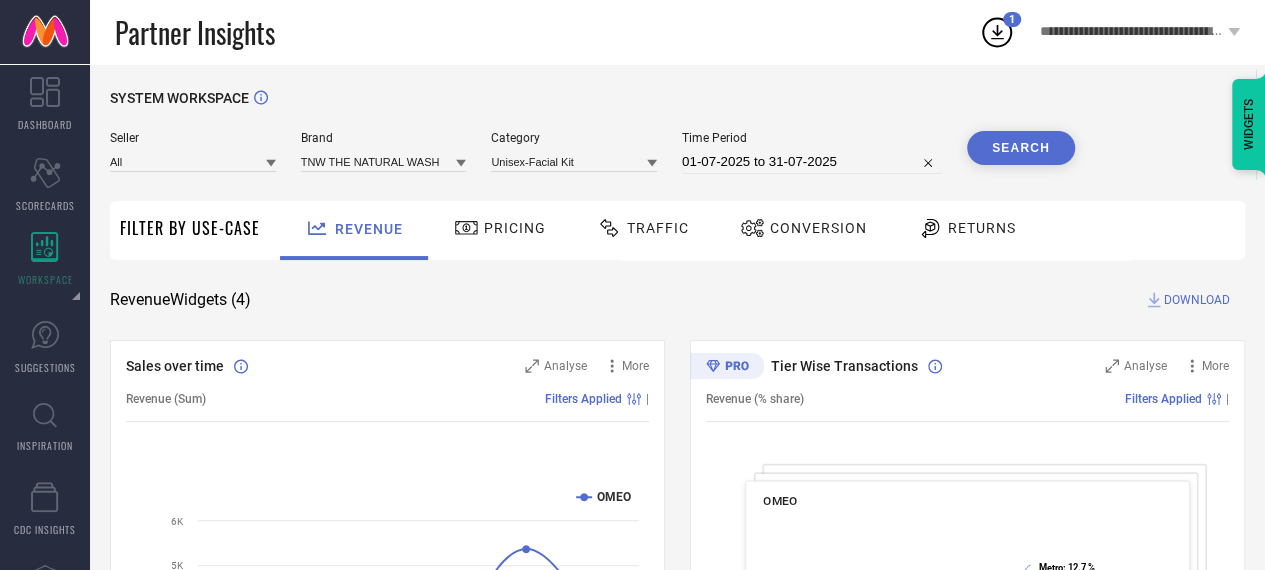 select on "6" 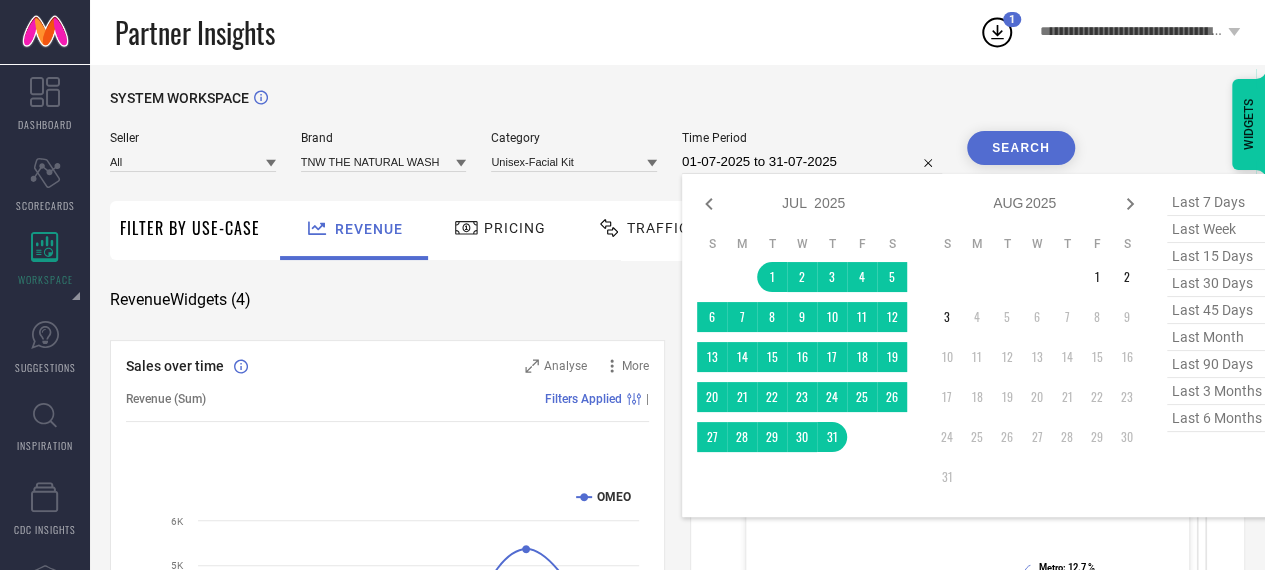 click on "01-07-2025 to 31-07-2025" at bounding box center (812, 162) 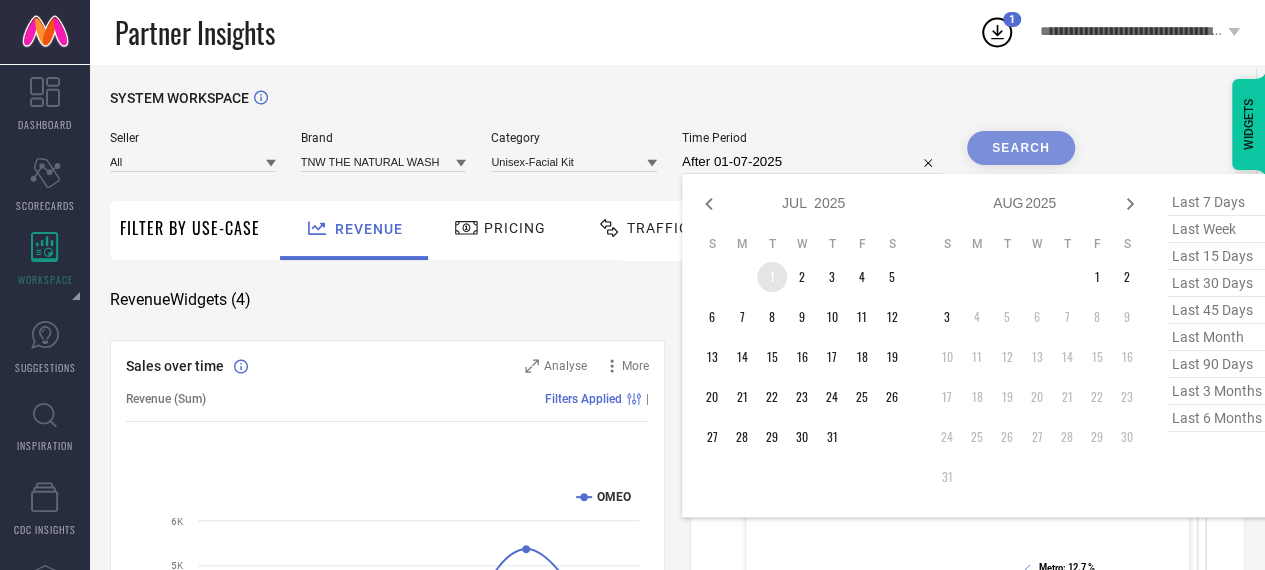 click on "1" at bounding box center [772, 277] 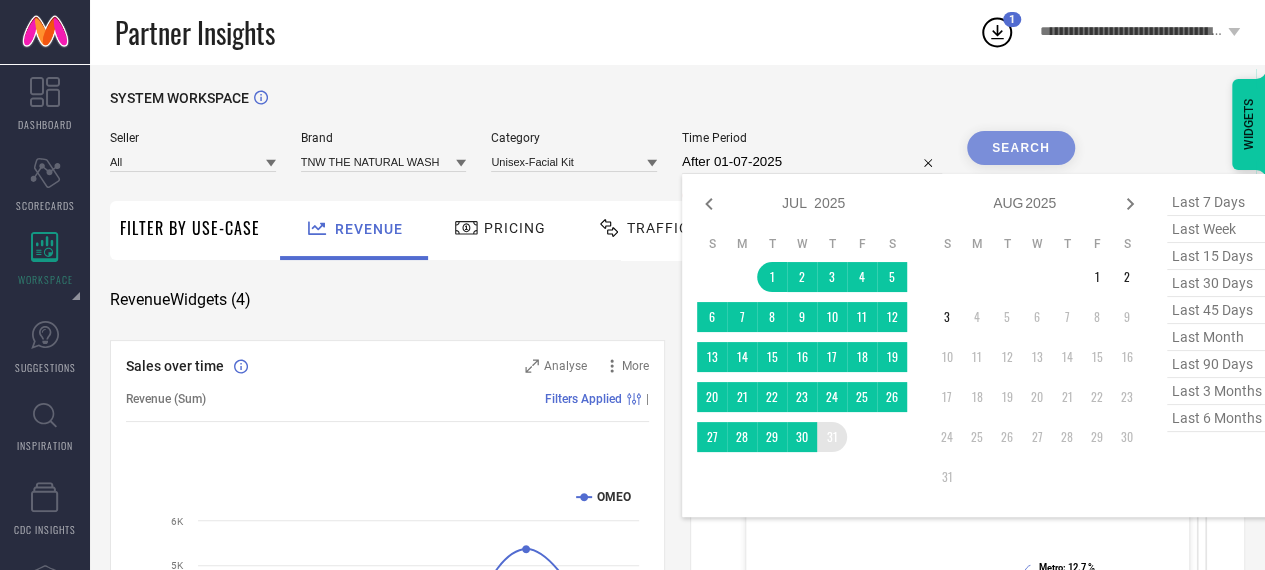 type on "01-07-2025 to 31-07-2025" 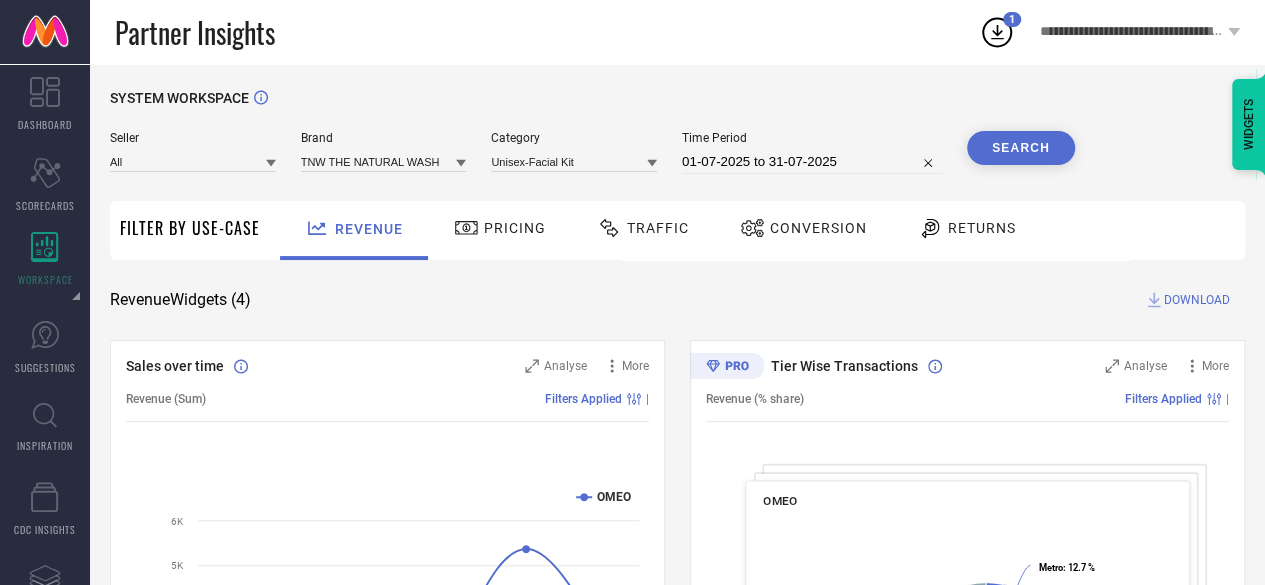 click on "Search" at bounding box center (1021, 148) 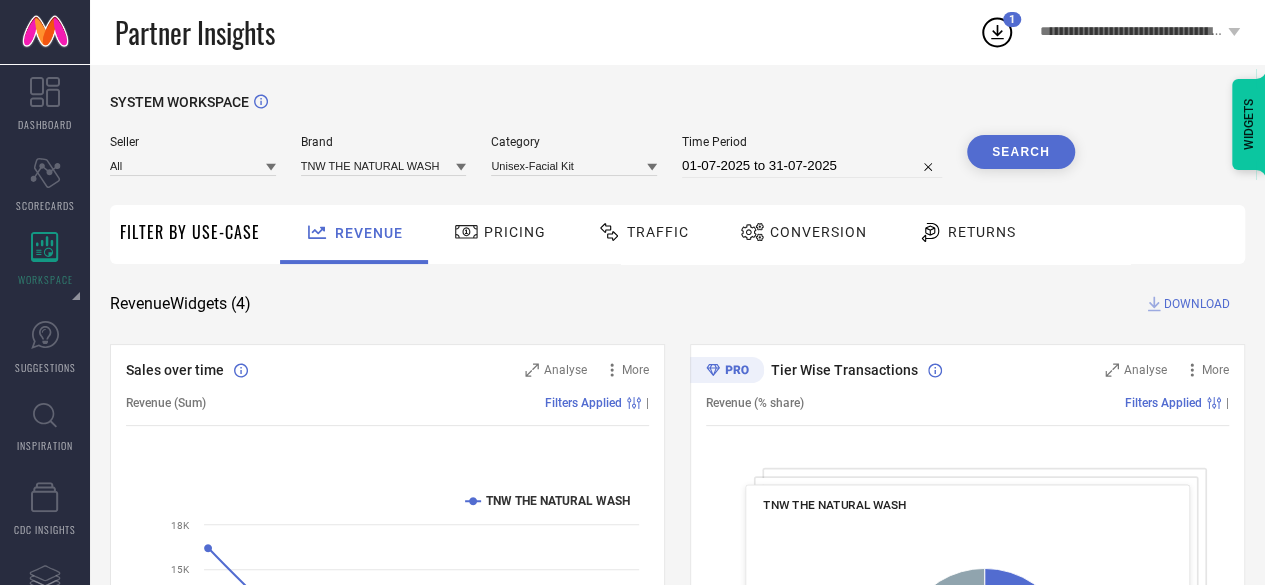 click on "SYSTEM WORKSPACE Seller All Brand TNW THE NATURAL WASH Category Unisex-Facial Kit Time Period 01-07-2025 to 31-07-2025 Search Filter By Use-Case Revenue Pricing Traffic Conversion Returns Revenue Widgets ( 4 ) DOWNLOAD Sales over time Analyse More Revenue (Sum) Filters Applied | Created with Highcharts 9.3.3 Time Aggregate Revenue TNW THE NATURAL WASH 30 Jun 25 07 Jul 25 14 Jul 25 21 Jul 25 28 Jul 25 5K 8K 10K 13K 15K 18K Tier Wise Transactions Analyse More Revenue (% share) Filters Applied | TNW THE NATURAL WASH Created with Highcharts 9.3.3 Metro : 38.7 % Metro : 38.7 % Tier 1A : 7.3 % Tier 1A : 7.3 % Tier 1B : 11.8 % Tier 1B : 11.8 % Tier 2 : 7.1 % Tier 2 : 7.1 % Tier 3 & Others : 35.1 % Tier 3 & Others : 35.1 % Region Wise Transactions Analyse More Revenue (% share) Filters Applied | TNW THE NATURAL WASH Created with Highcharts 9.3.3 East : 4.1 % East : 4.1 % East/North East : 6.4 % East/North East : 6.4 % North : 64.2 % North : 64.2 % South : 11.6 % South : 11.6 %" at bounding box center [677, 731] 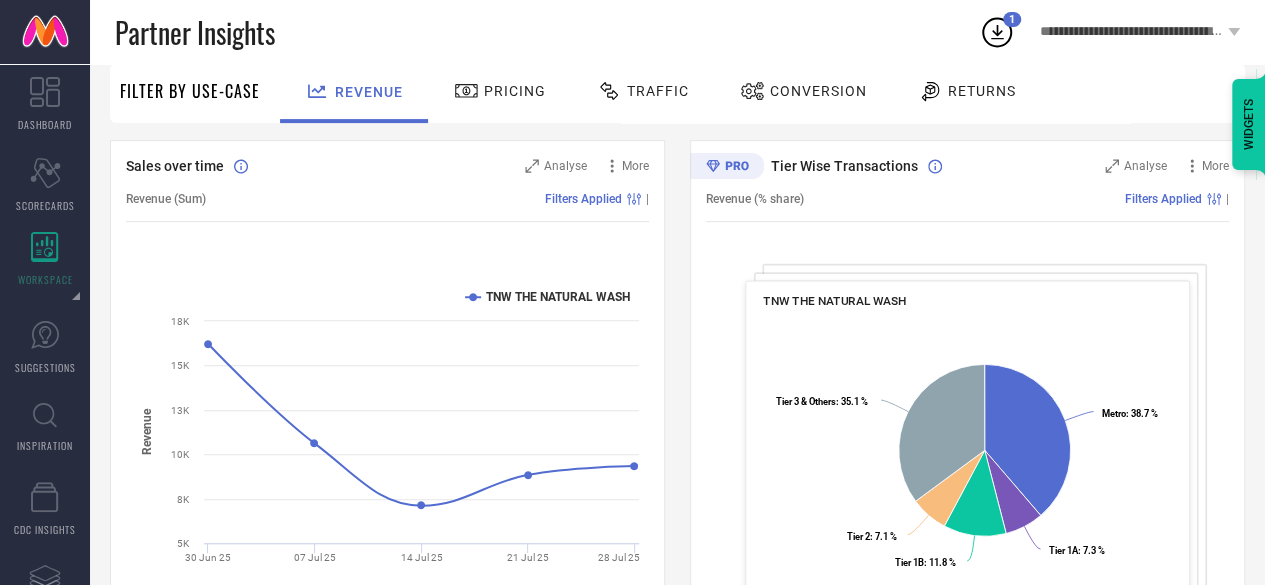 scroll, scrollTop: 196, scrollLeft: 0, axis: vertical 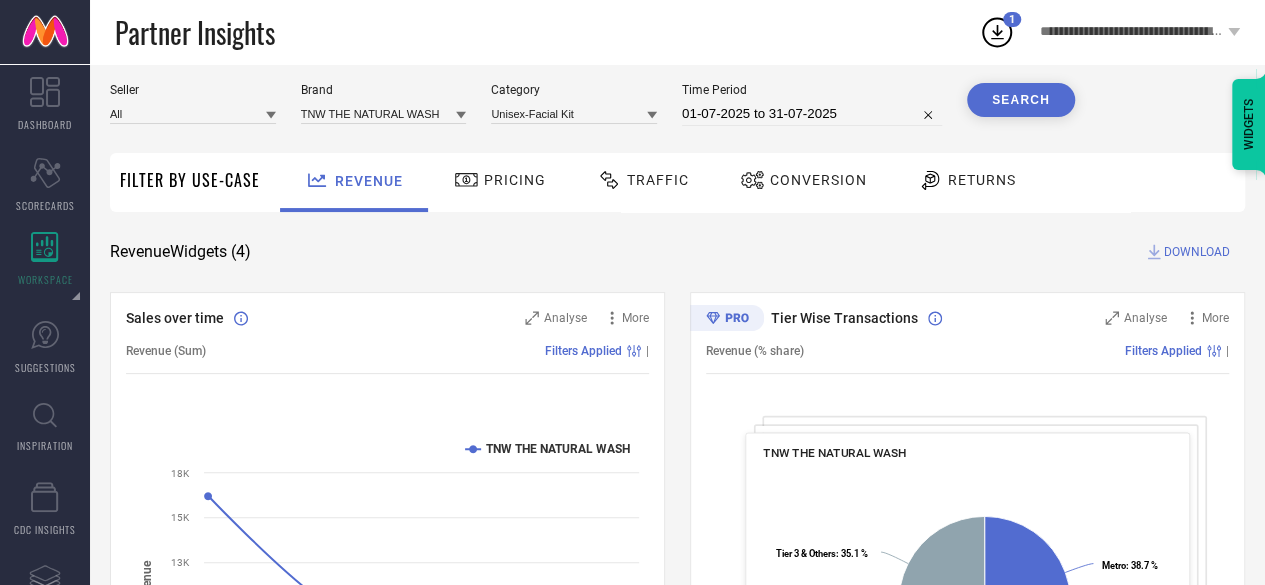 click on "DOWNLOAD" at bounding box center [1197, 252] 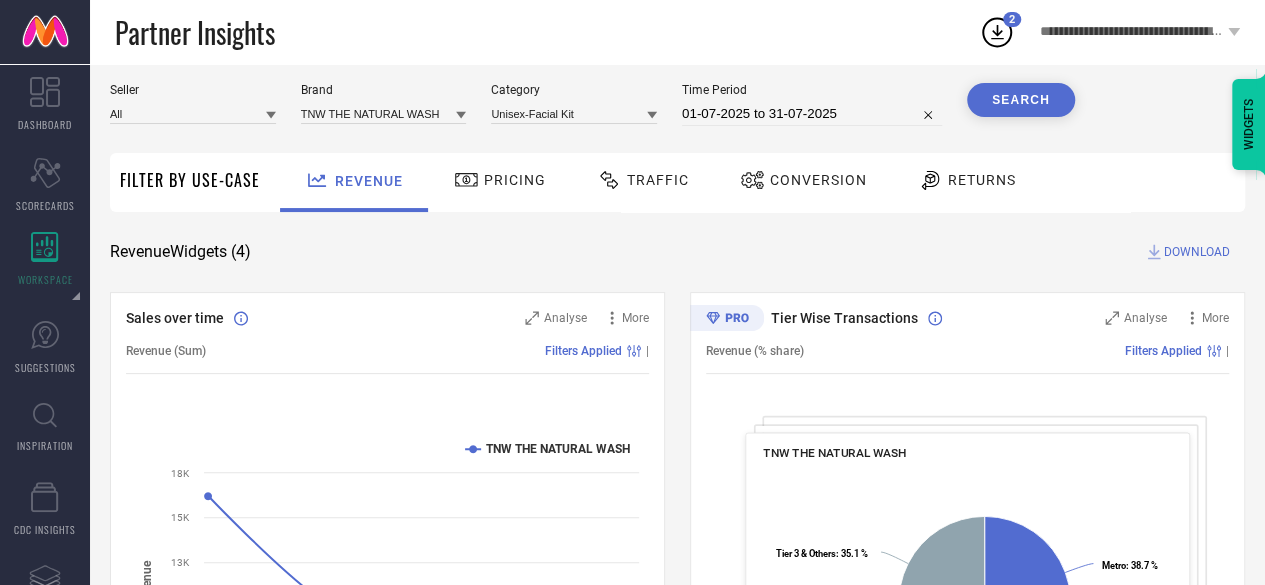 click on "SYSTEM WORKSPACE Seller All Brand TNW THE NATURAL WASH Category Unisex-Facial Kit Time Period 01-07-2025 to 31-07-2025 Search Filter By Use-Case Revenue Pricing Traffic Conversion Returns Revenue Widgets ( 4 ) DOWNLOAD Sales over time Analyse More Revenue (Sum) Filters Applied | Created with Highcharts 9.3.3 Time Aggregate Revenue TNW THE NATURAL WASH 30 Jun 25 07 Jul 25 14 Jul 25 21 Jul 25 28 Jul 25 5K 8K 10K 13K 15K 18K Tier Wise Transactions Analyse More Revenue (% share) Filters Applied | TNW THE NATURAL WASH Created with Highcharts 9.3.3 Metro : 38.7 % Metro : 38.7 % Tier 1A : 7.3 % Tier 1A : 7.3 % Tier 1B : 11.8 % Tier 1B : 11.8 % Tier 2 : 7.1 % Tier 2 : 7.1 % Tier 3 & Others : 35.1 % Tier 3 & Others : 35.1 % Region Wise Transactions Analyse More Revenue (% share) Filters Applied | TNW THE NATURAL WASH Created with Highcharts 9.3.3 East : 4.1 % East : 4.1 % East/North East : 6.4 % East/North East : 6.4 % North : 64.2 % North : 64.2 % South : 11.6 % South : 11.6 %" at bounding box center (677, 679) 